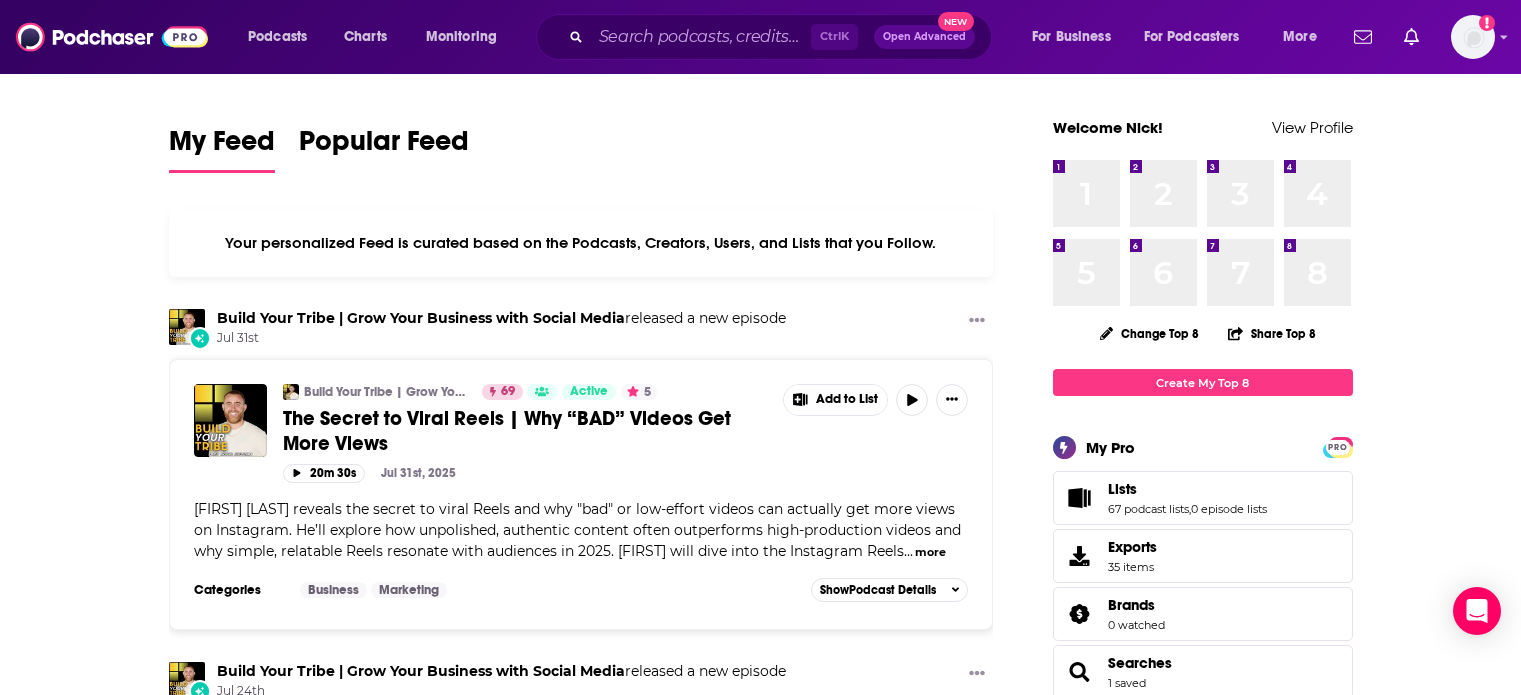 scroll, scrollTop: 0, scrollLeft: 0, axis: both 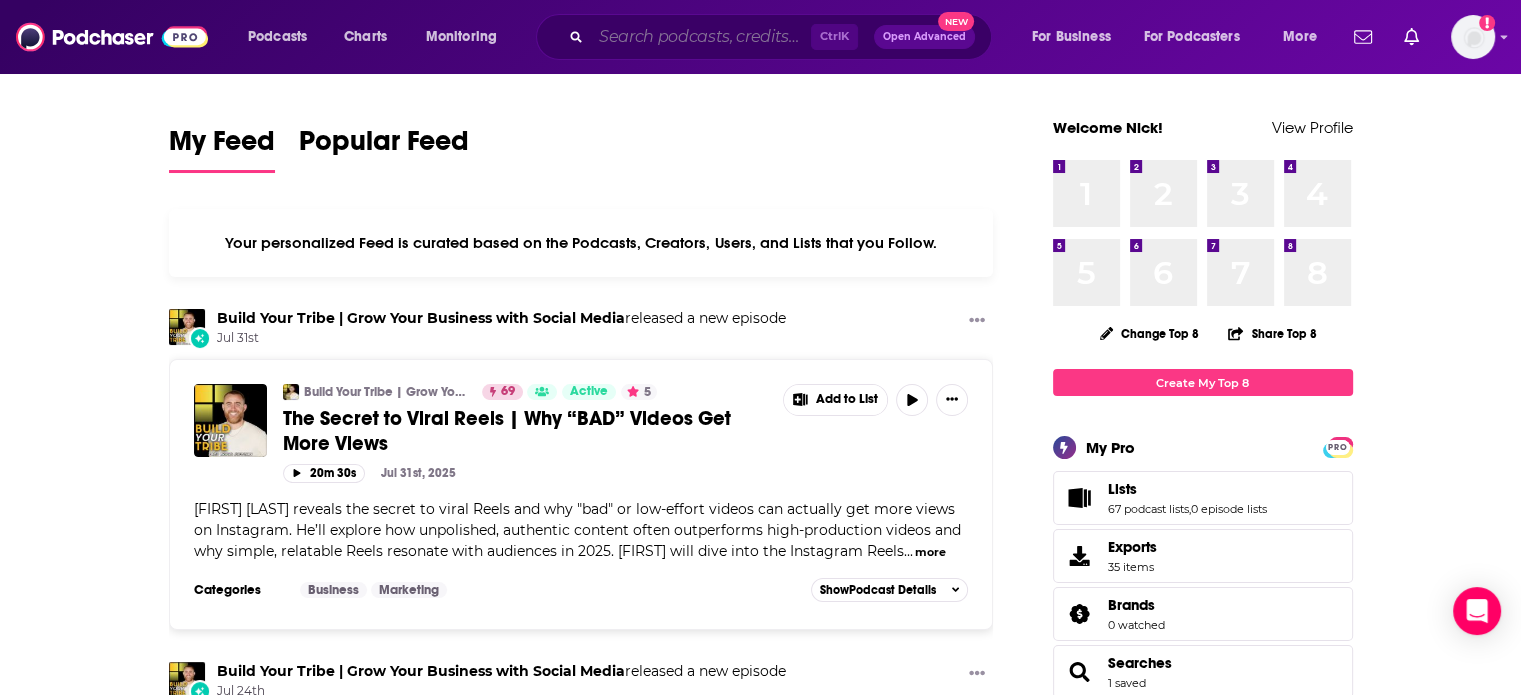 click at bounding box center [701, 37] 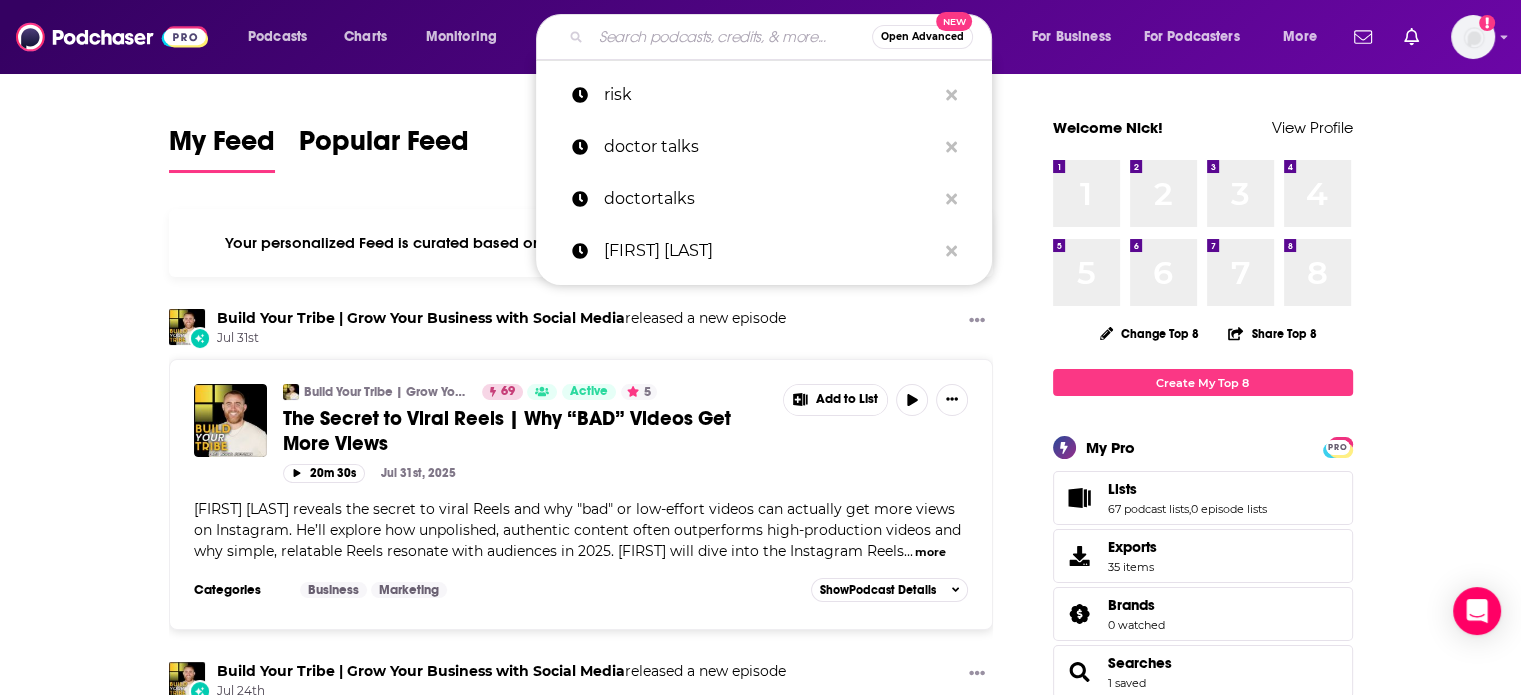 type on "o" 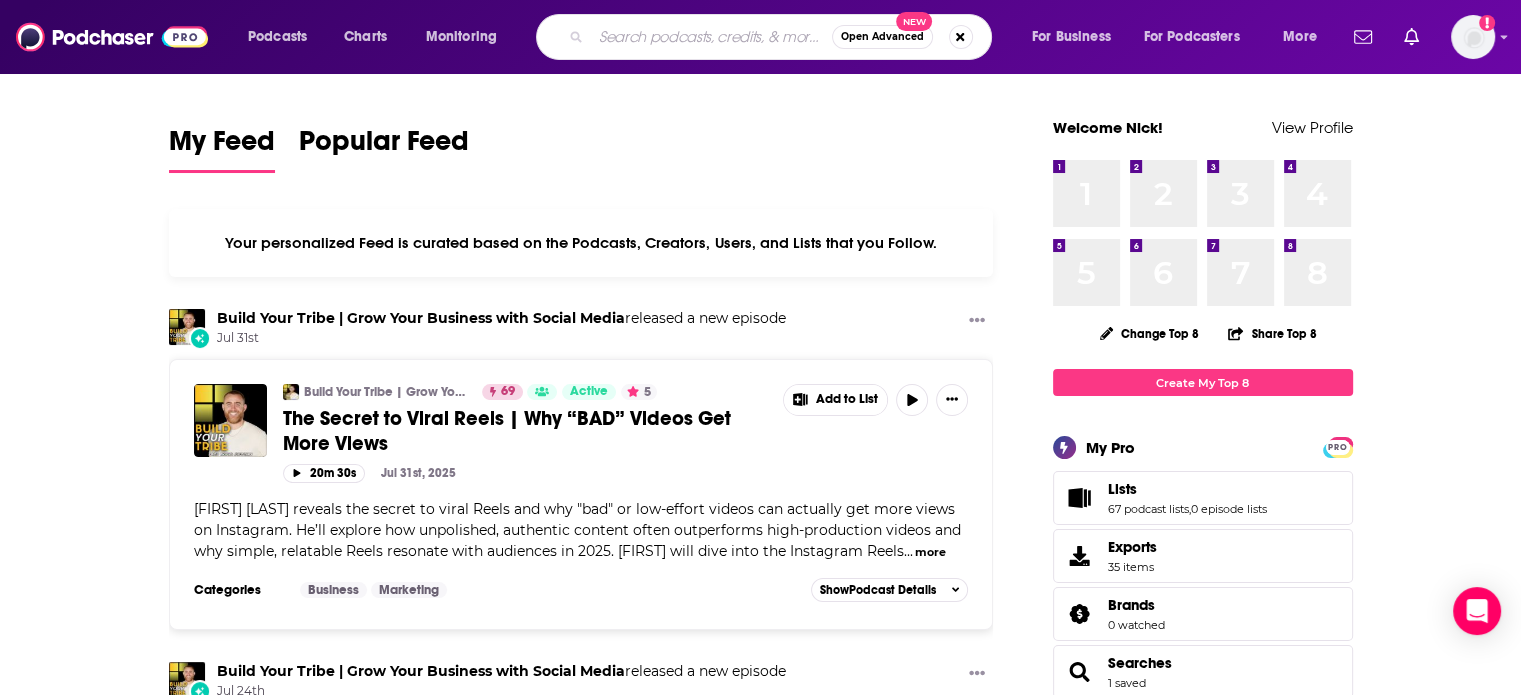 type on "r" 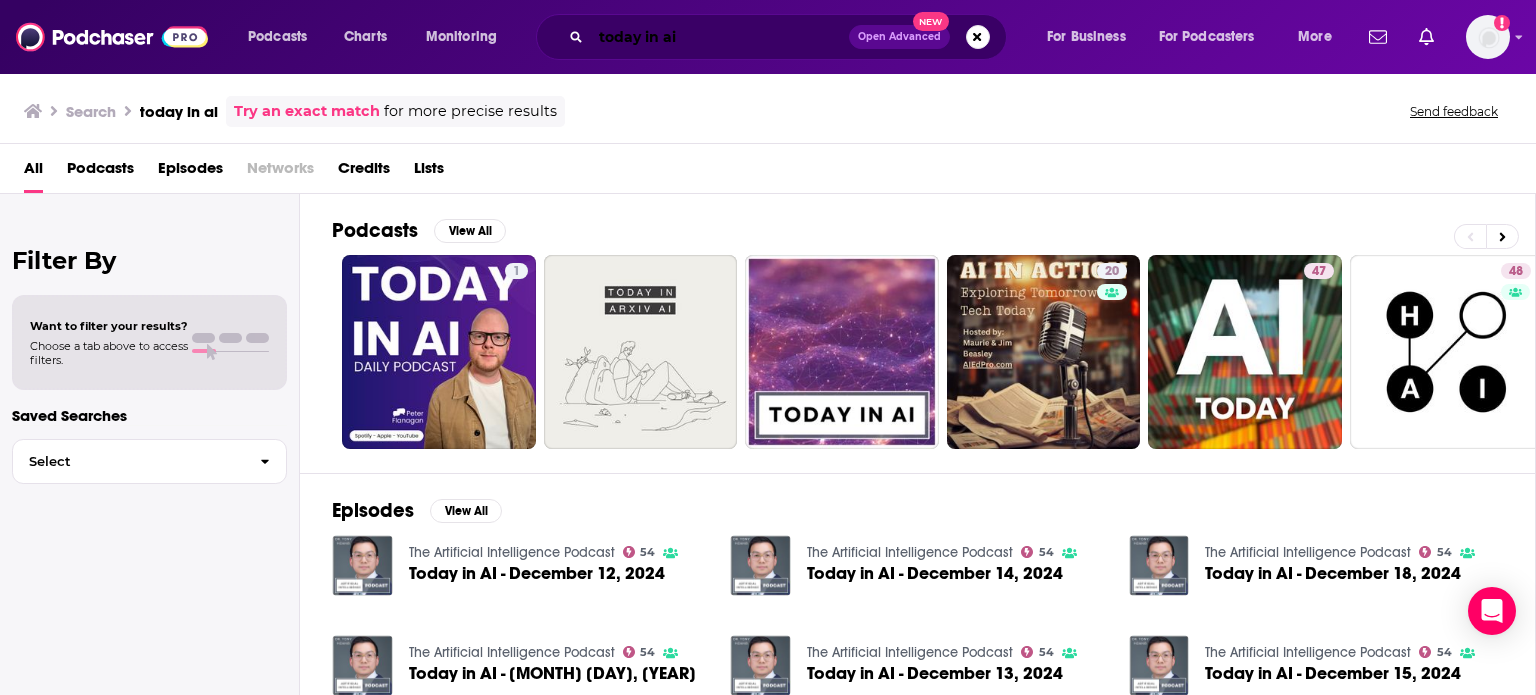 click on "today in ai" at bounding box center (720, 37) 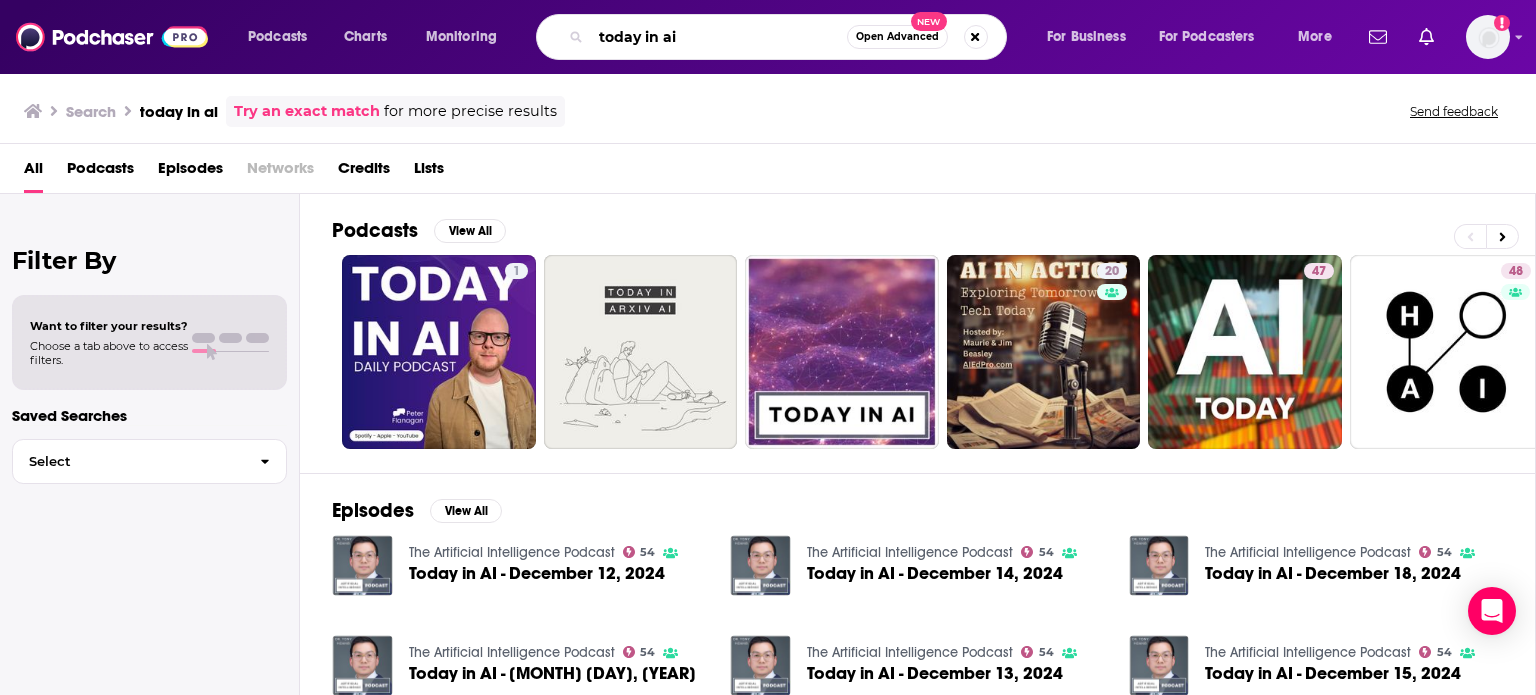 click on "today in ai" at bounding box center [719, 37] 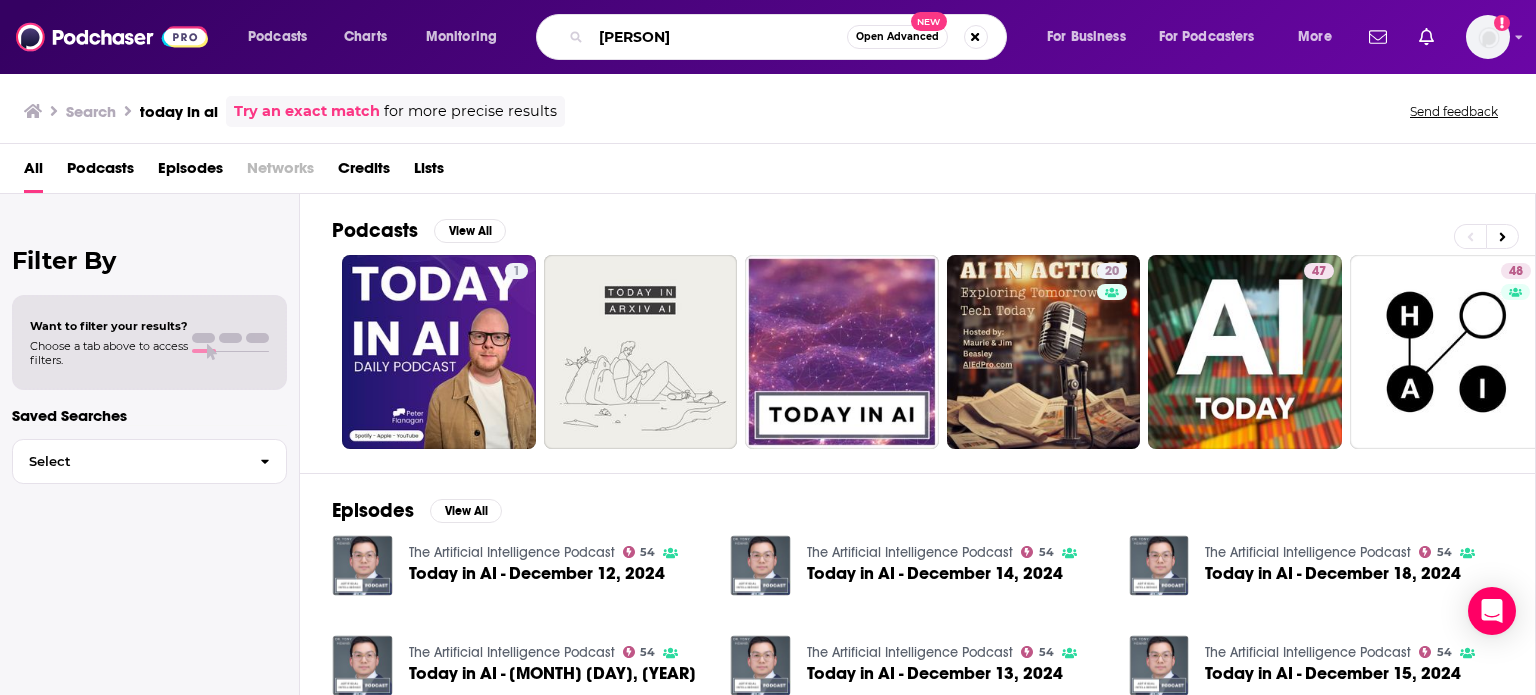 type on "Andrey Kurenkov" 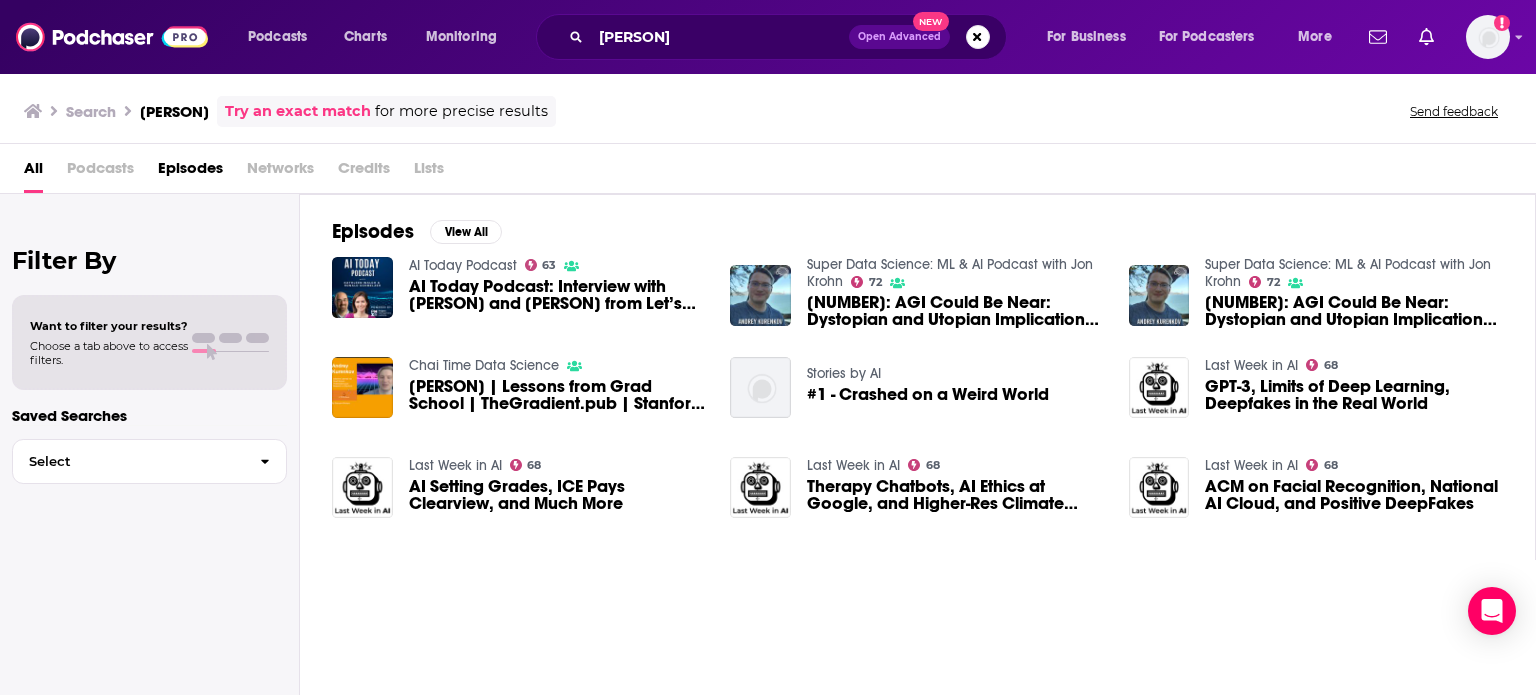 click on "Podcasts Charts Monitoring Andrey Kurenkov Open Advanced New For Business For Podcasters More Add a profile image Podcasts Charts Monitoring For Business For Podcasters More Search Andrey Kurenkov Try an exact match for more precise results Send feedback All Podcasts Episodes Networks Credits Lists Filter By Want to filter your results? Choose a tab above to access filters. Saved Searches Select Episodes View All AI Today Podcast 63 AI Today Podcast: Interview with Andrey Kurenkov and Sharon Zhou from Let’s Talk AI Podcast Super Data Science: ML & AI Podcast with Jon Krohn 72 799: AGI Could Be Near: Dystopian and Utopian Implications, with Dr. Andrey Kurenkov Super Data Science: ML & AI Podcast with Jon Krohn 72 799: AGI Could Be Near: Dystopian and Utopian Implications, with Dr. Andrey Kurenkov Chai Time Data Science Andrey Kurenkov | Lessons from Grad School | TheGradient.pub | Stanford Research | CTDS.Show #95 Stories by AI #1 - Crashed on a Weird World Last Week in AI 68 Last Week in AI 68 68 68" at bounding box center [768, 347] 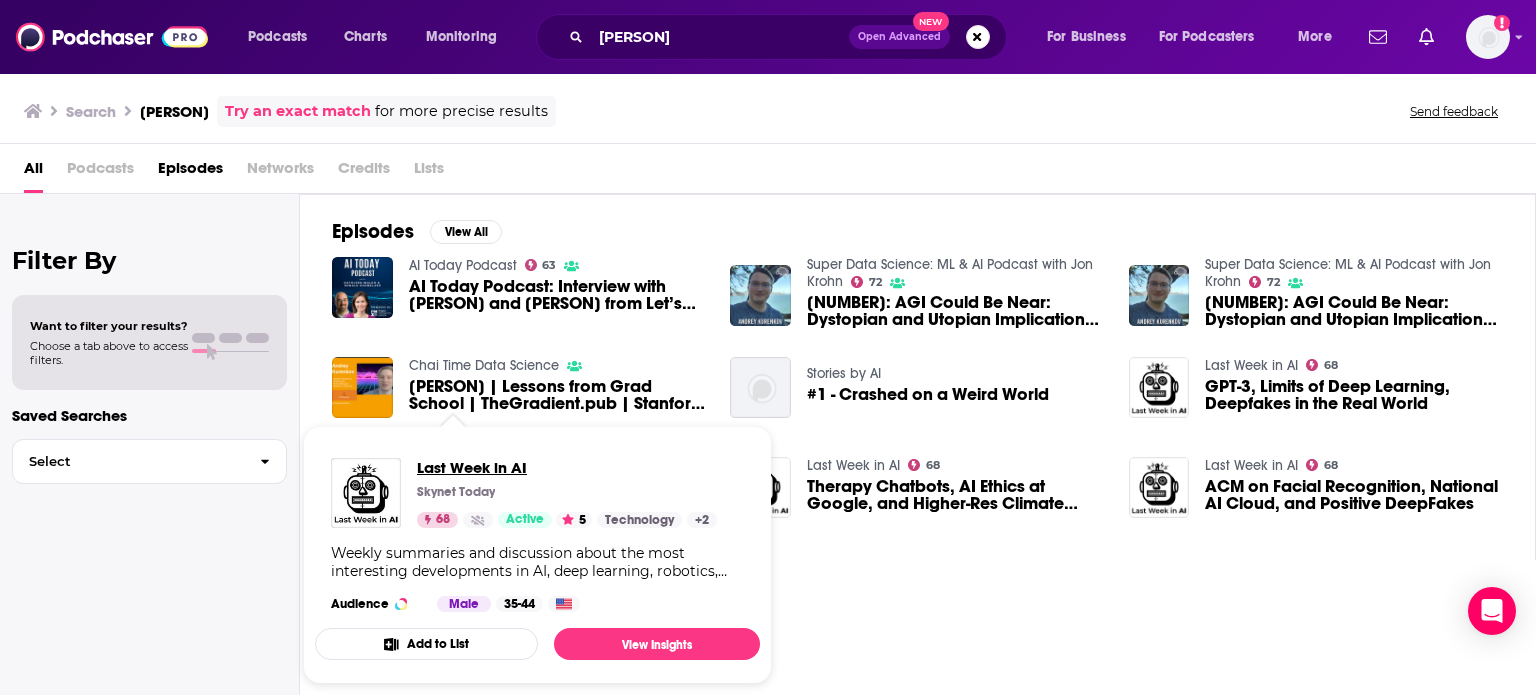 click on "Last Week in AI" at bounding box center [567, 467] 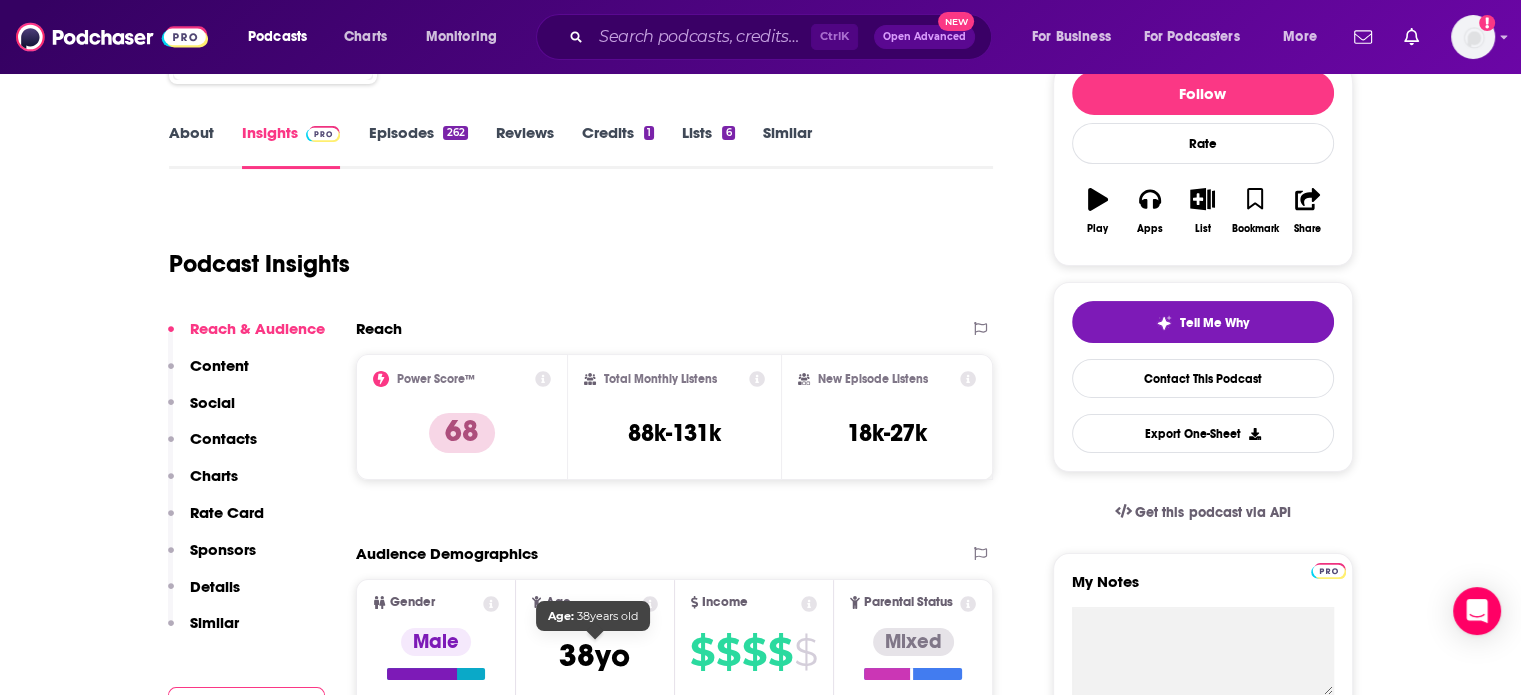 scroll, scrollTop: 0, scrollLeft: 0, axis: both 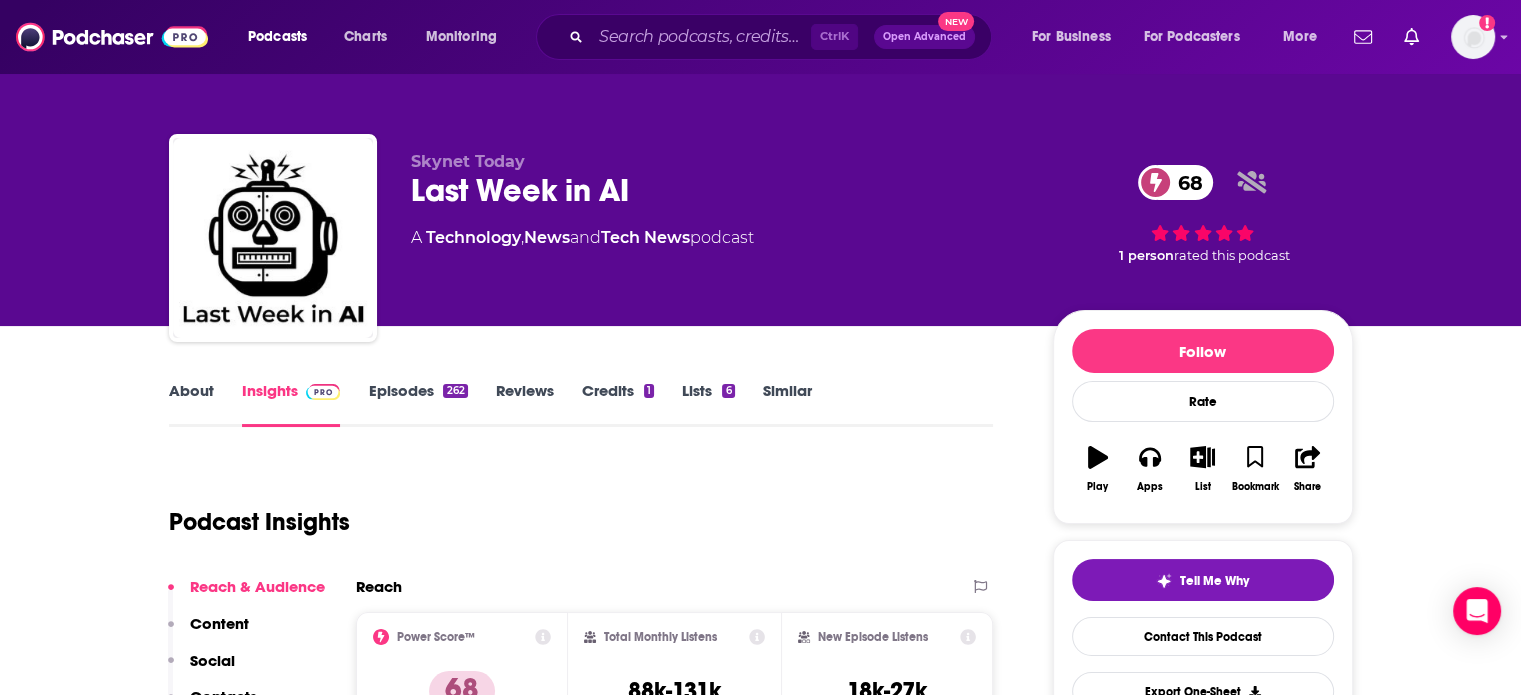 click on "Episodes 262" at bounding box center [417, 404] 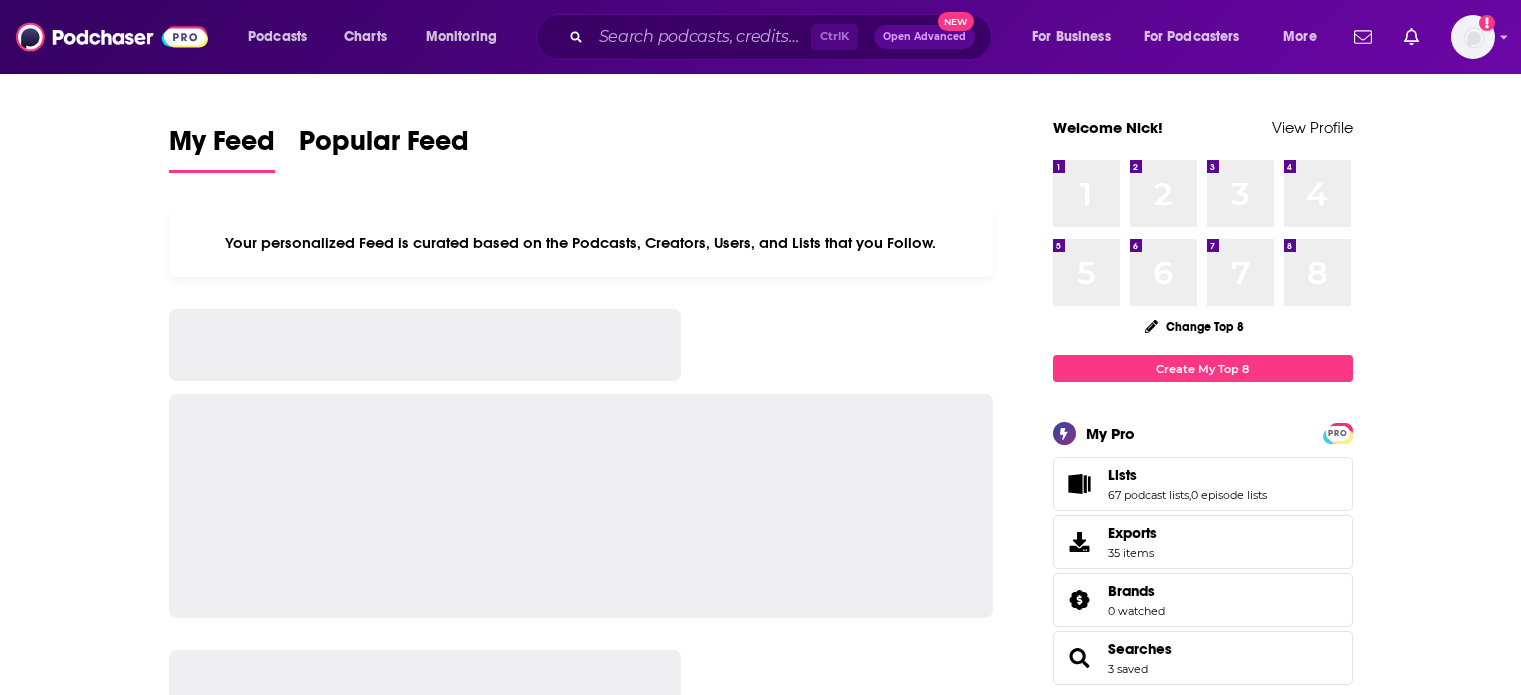 scroll, scrollTop: 0, scrollLeft: 0, axis: both 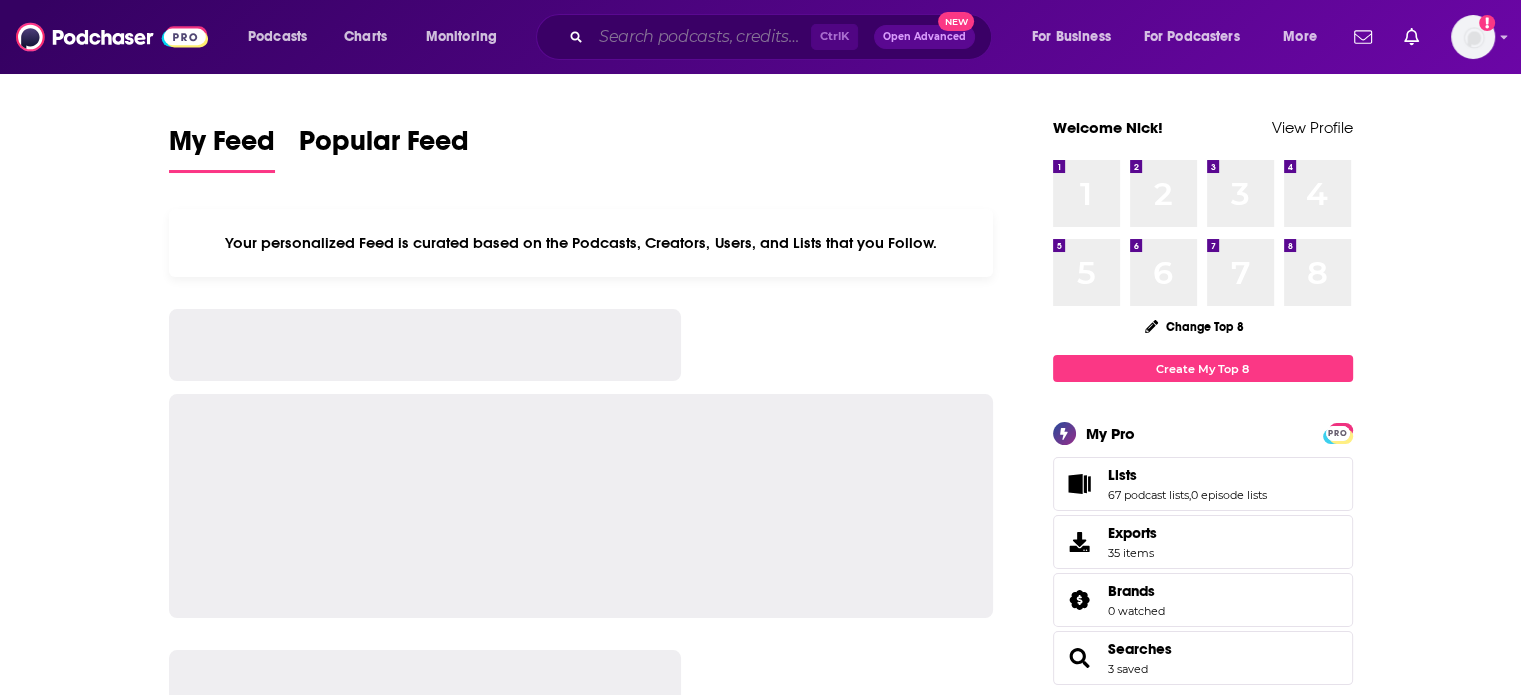 click at bounding box center (701, 37) 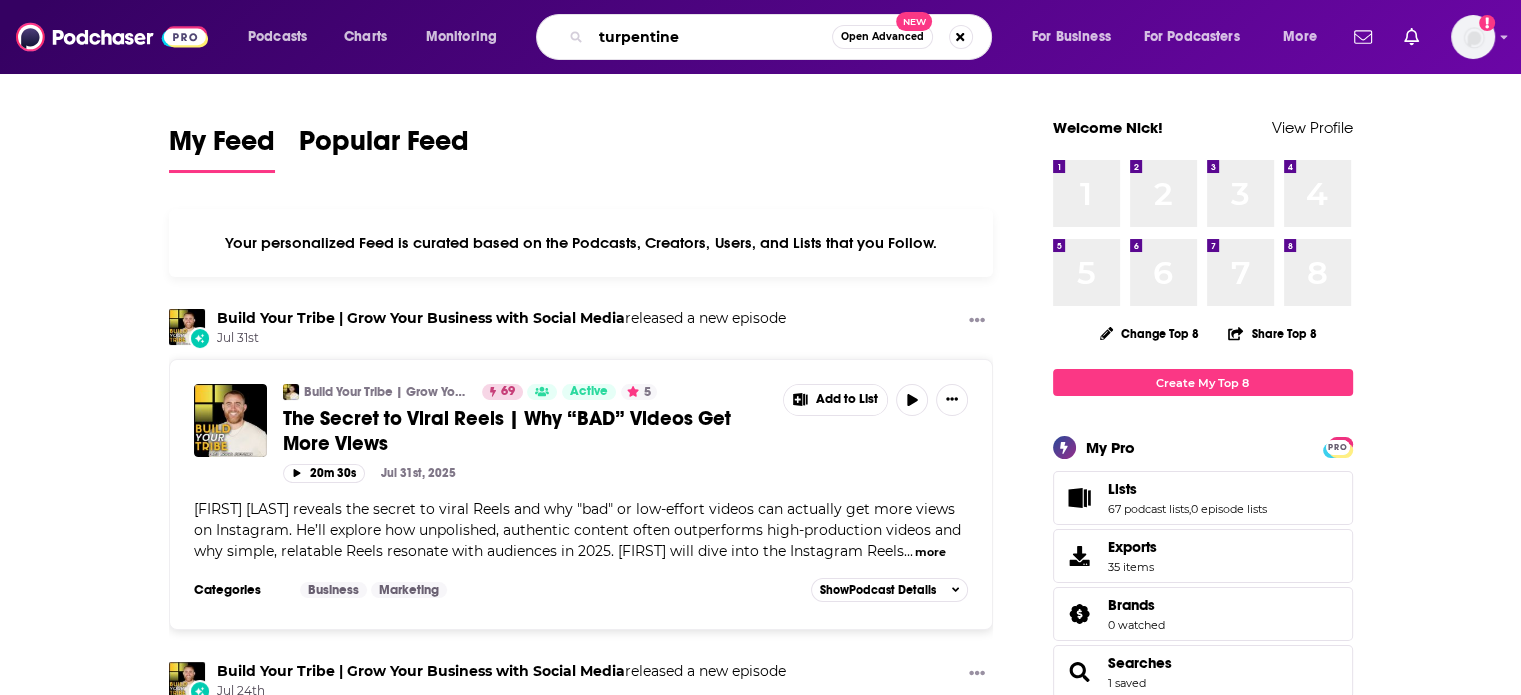 type on "turpentine" 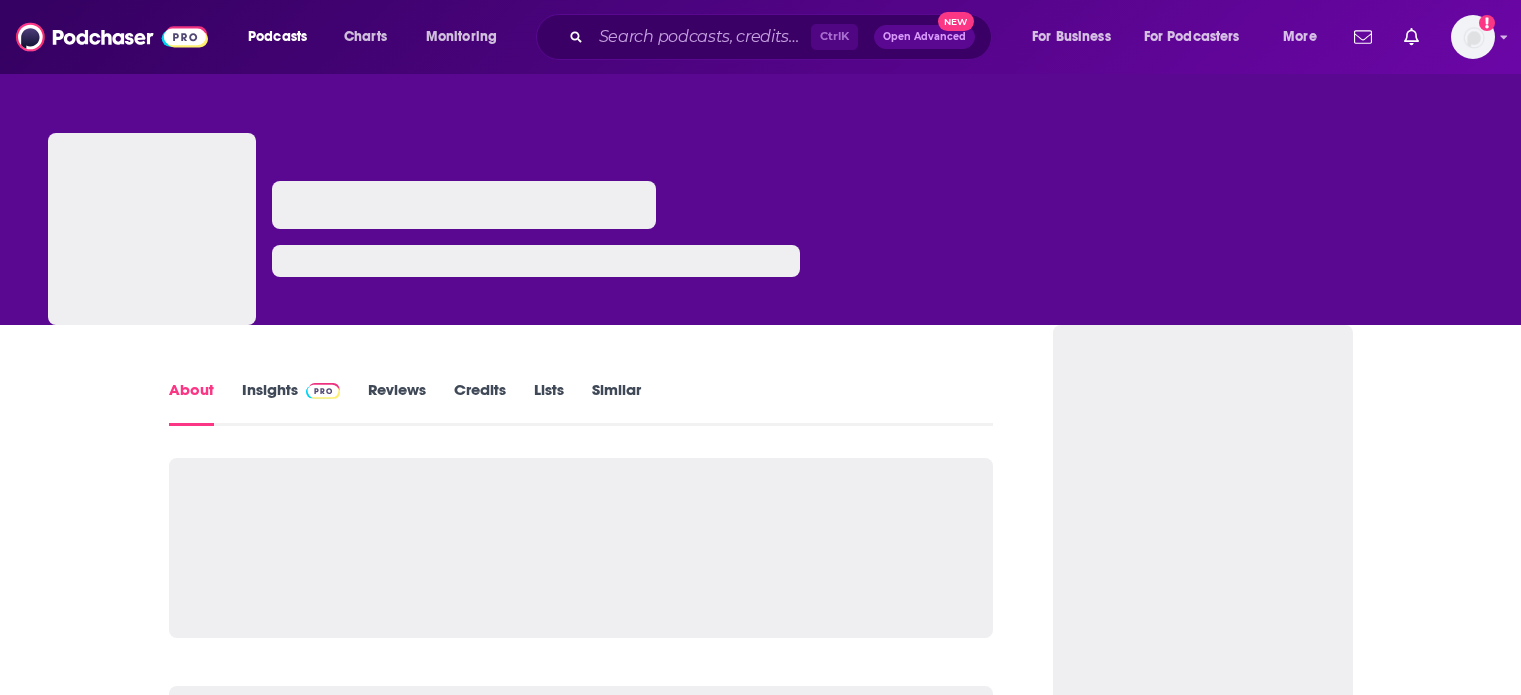 scroll, scrollTop: 0, scrollLeft: 0, axis: both 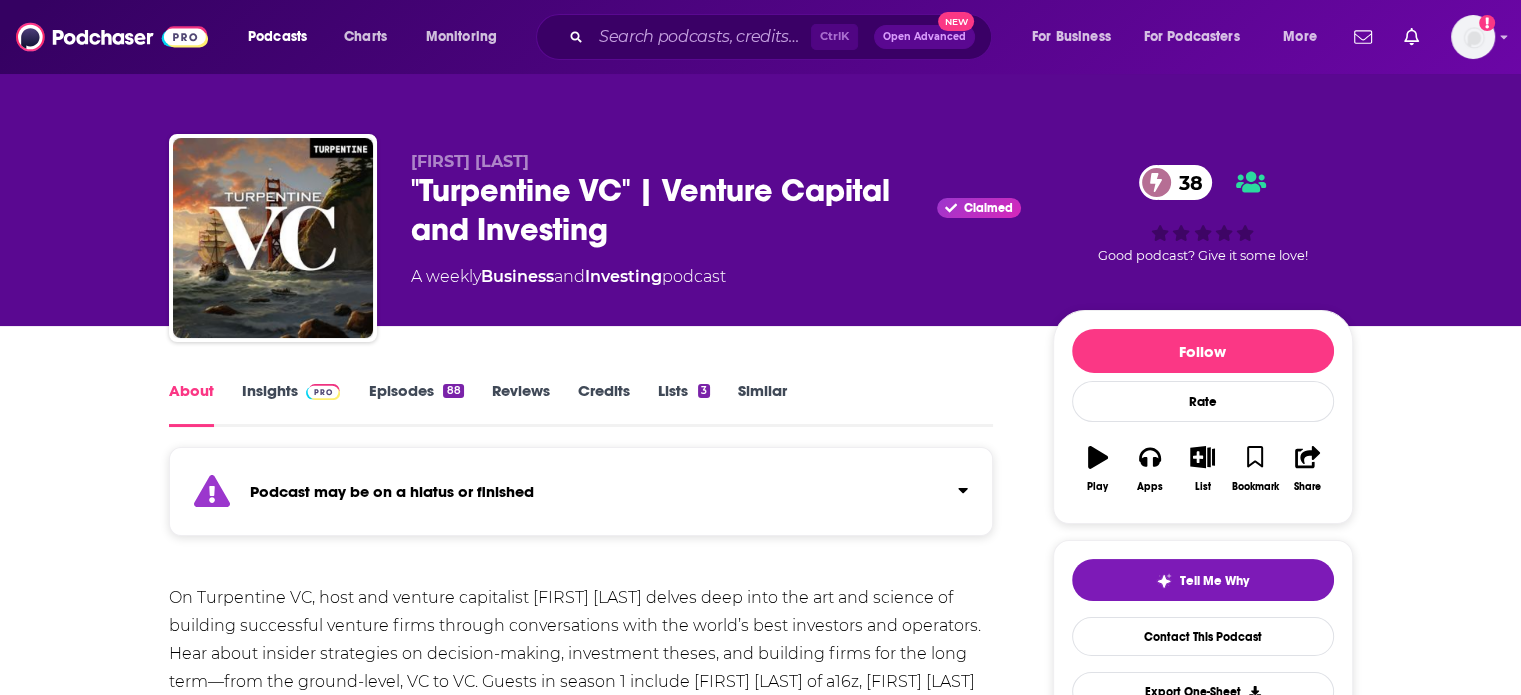 click on "Insights" at bounding box center [291, 404] 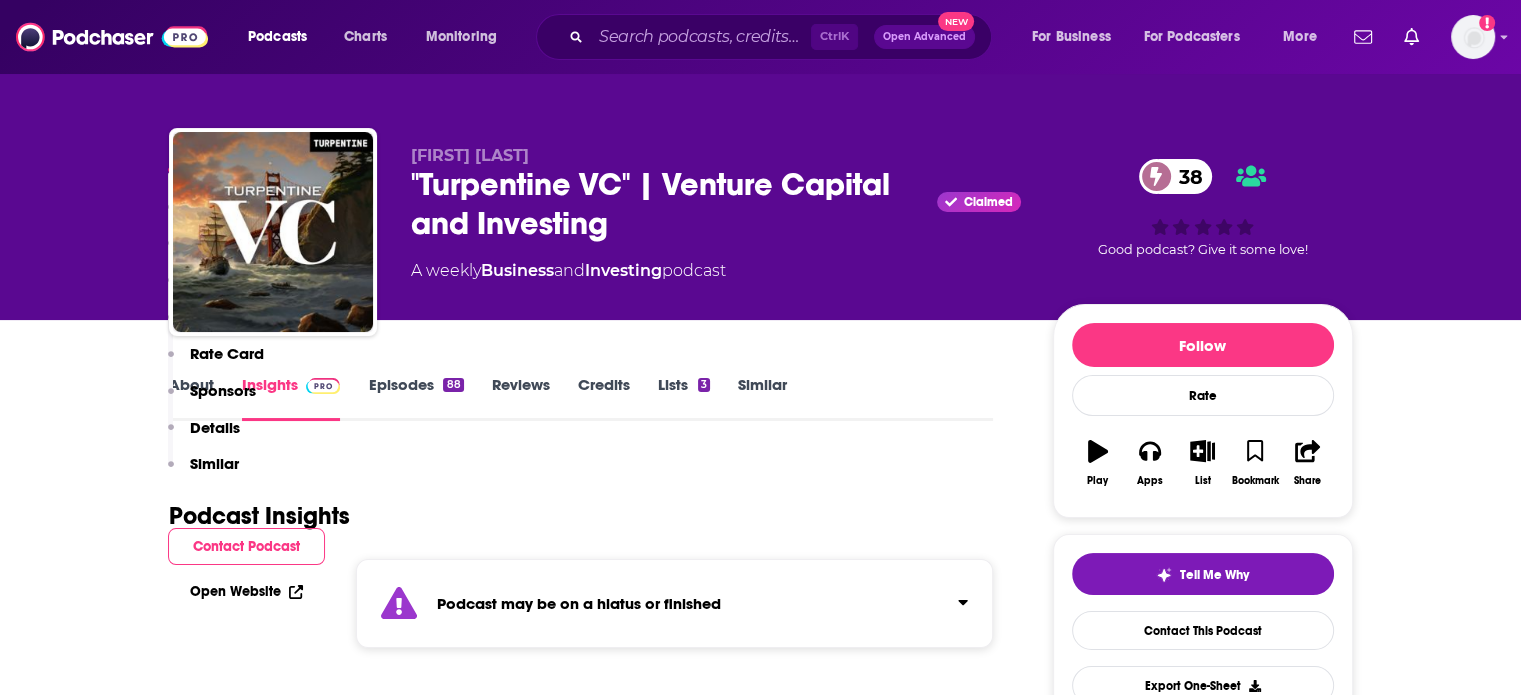 scroll, scrollTop: 0, scrollLeft: 0, axis: both 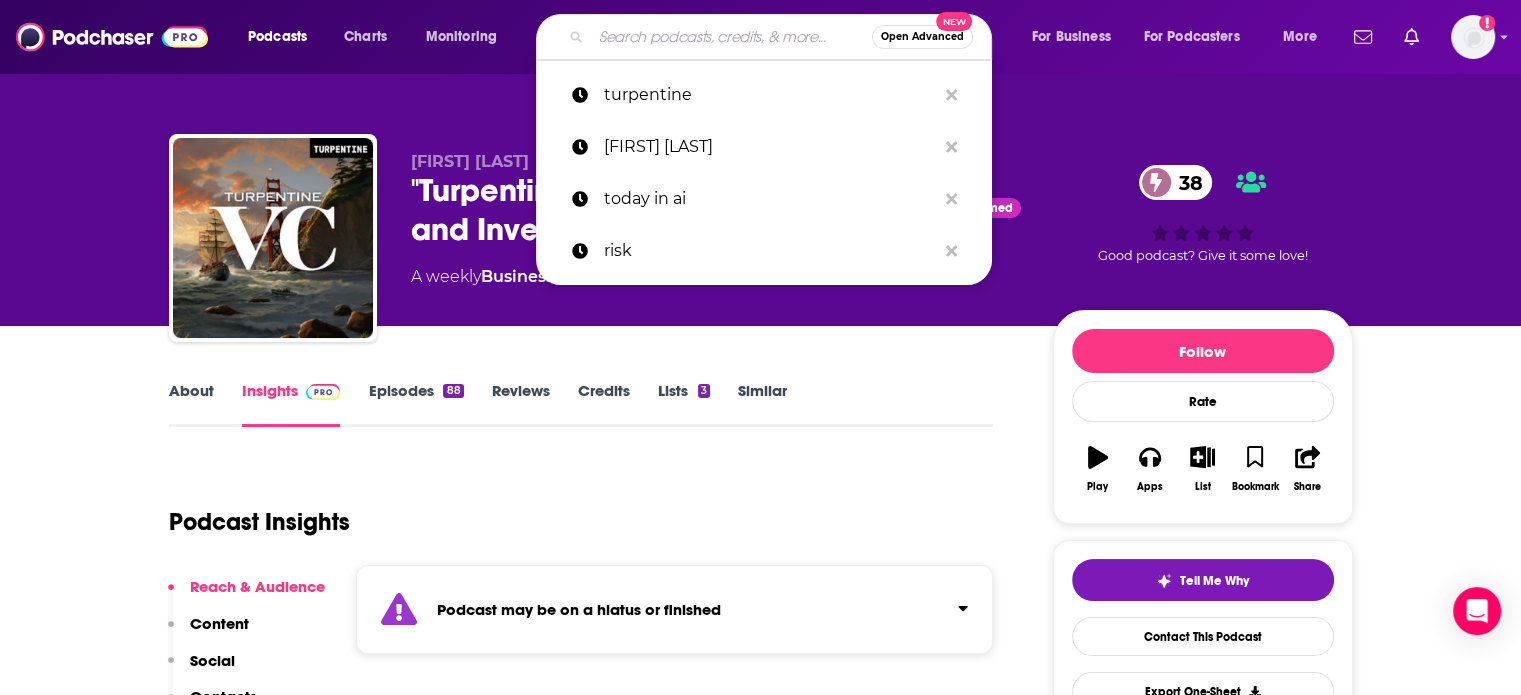 click at bounding box center (731, 37) 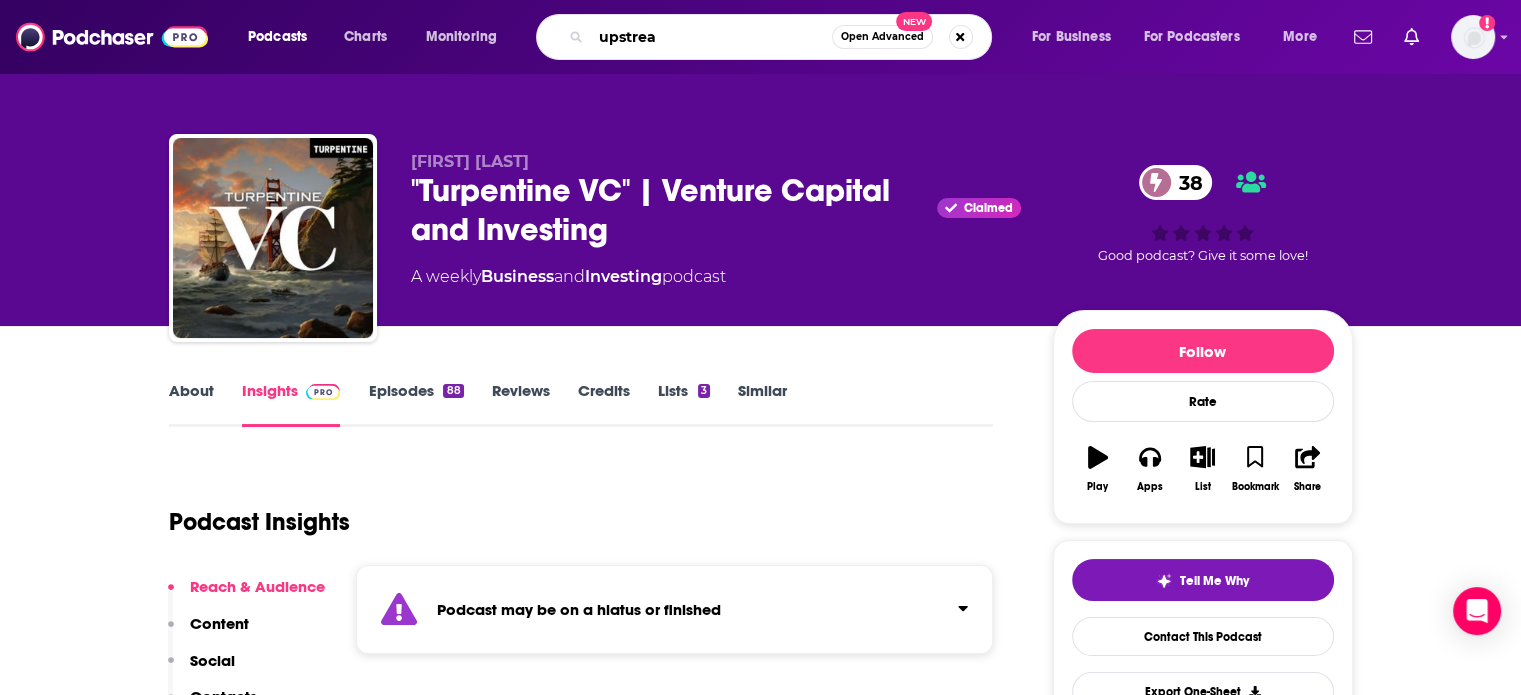 type on "upstream" 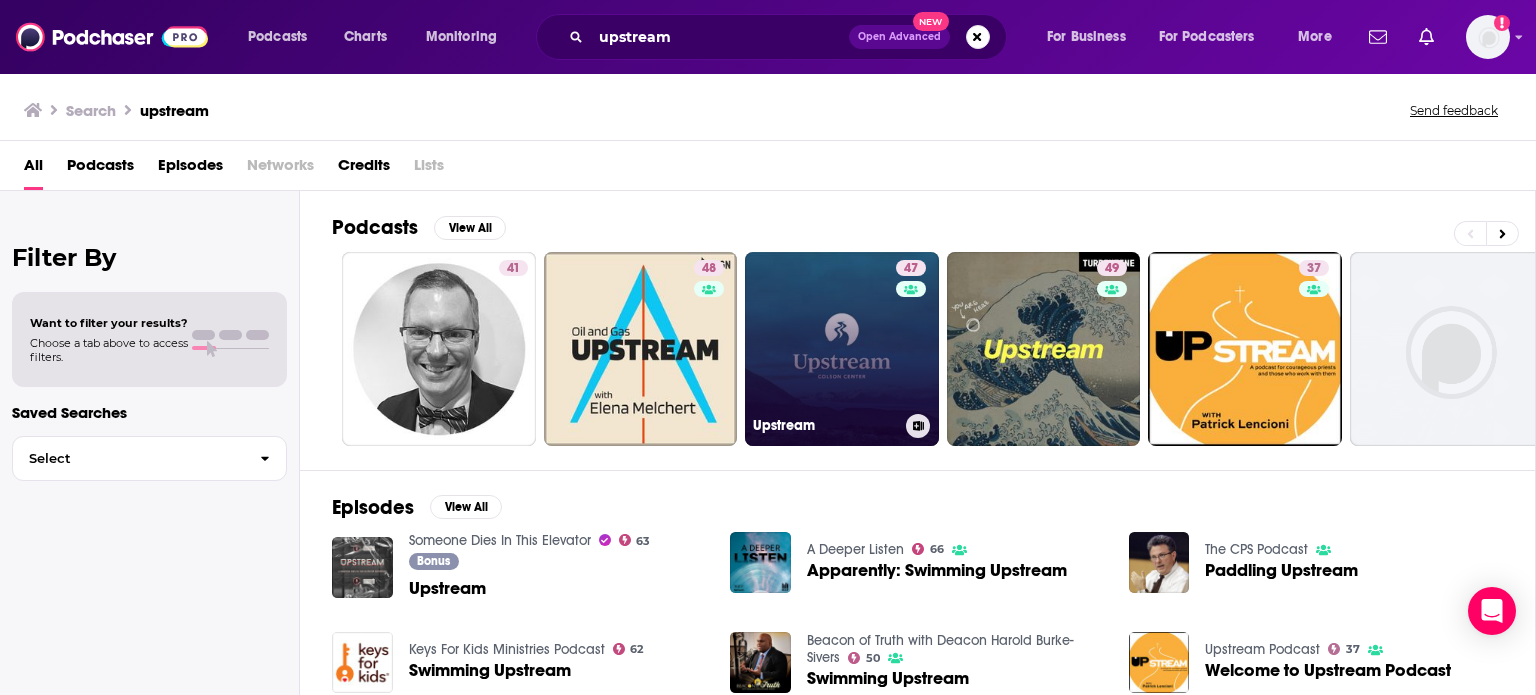 click on "47 Upstream" at bounding box center (842, 349) 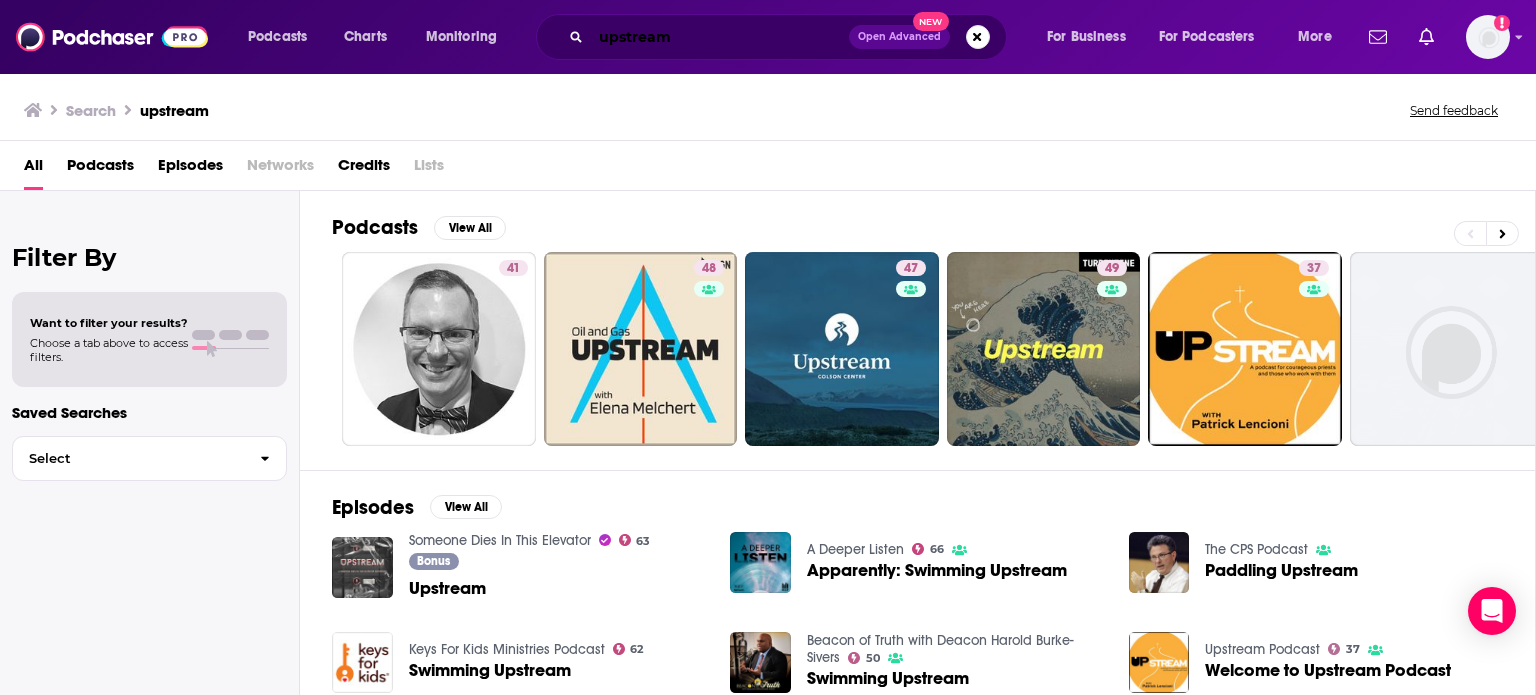 click on "upstream" at bounding box center (720, 37) 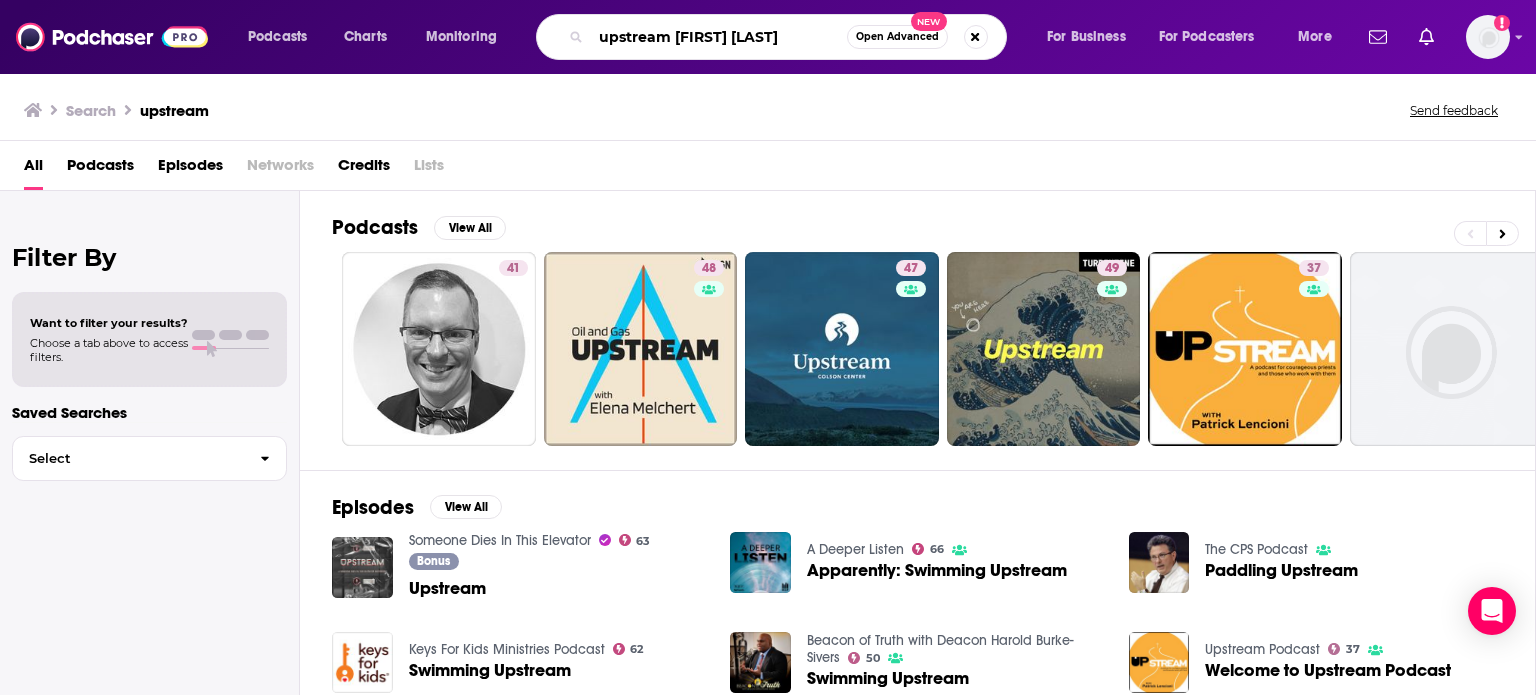 type on "upstream torenberg" 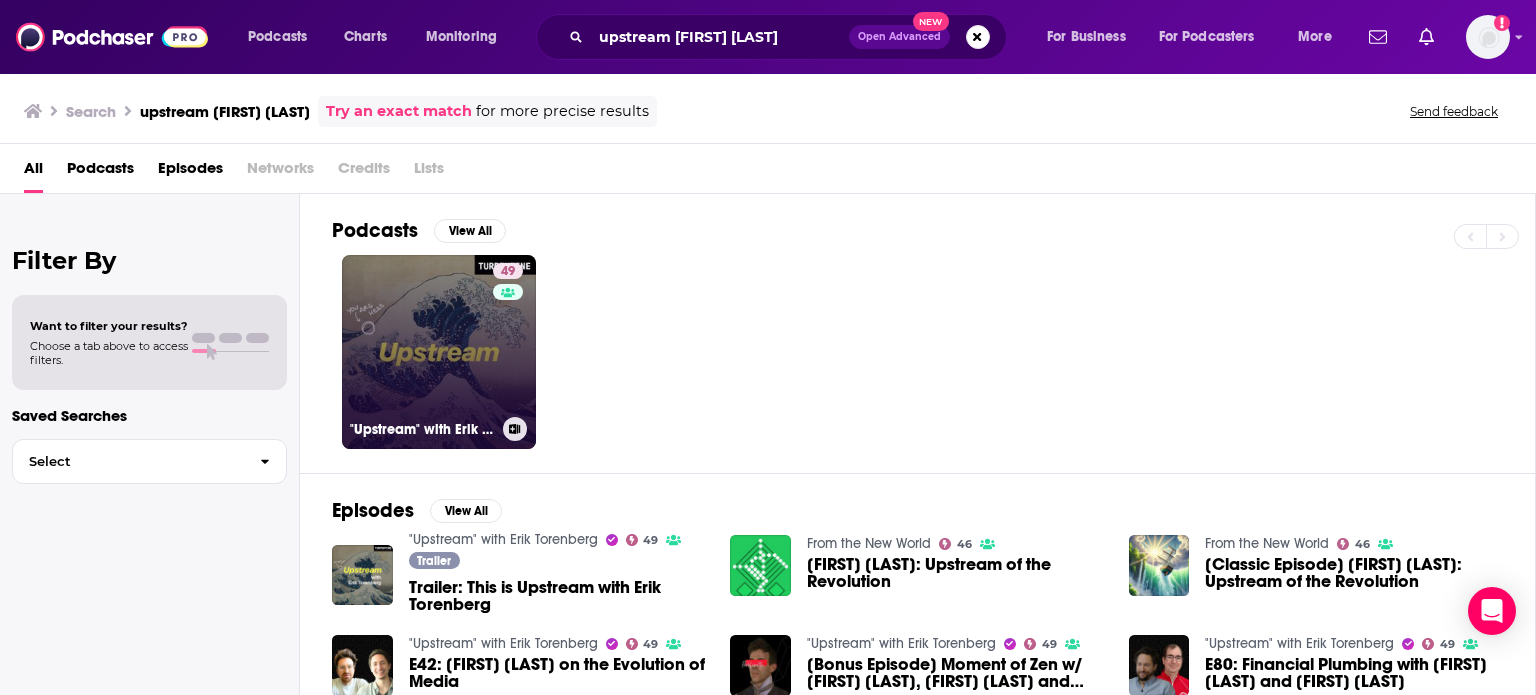 click on "49 "Upstream" with Erik Torenberg" at bounding box center (439, 352) 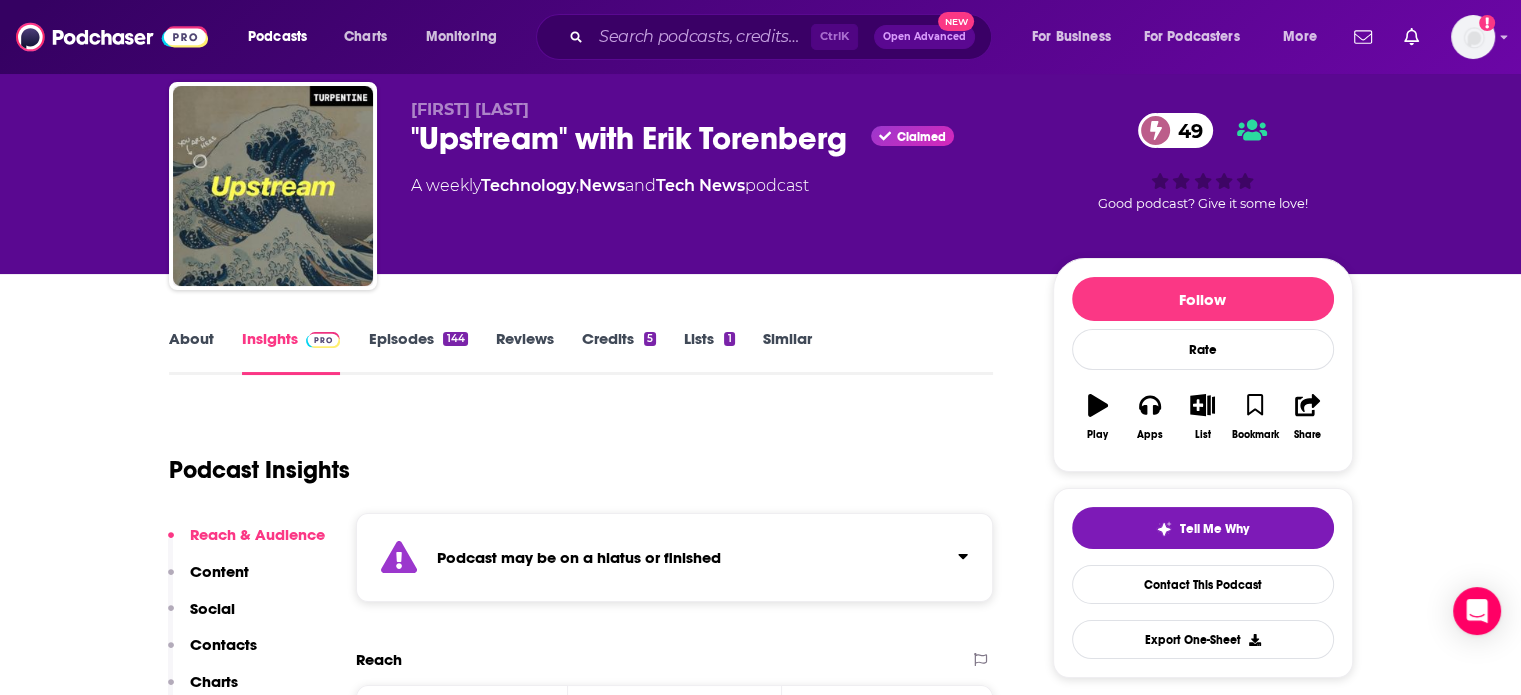 scroll, scrollTop: 0, scrollLeft: 0, axis: both 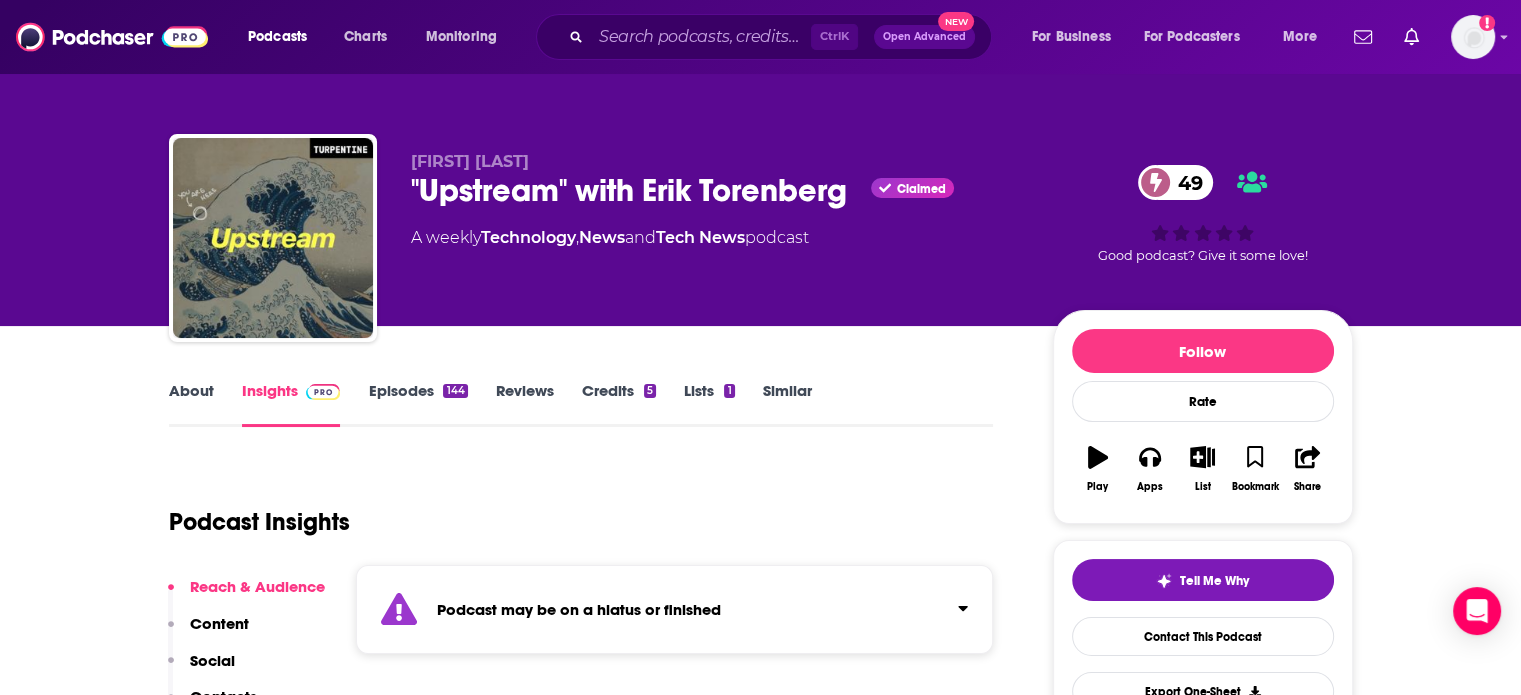 click on "Ctrl  K Open Advanced New" at bounding box center (764, 37) 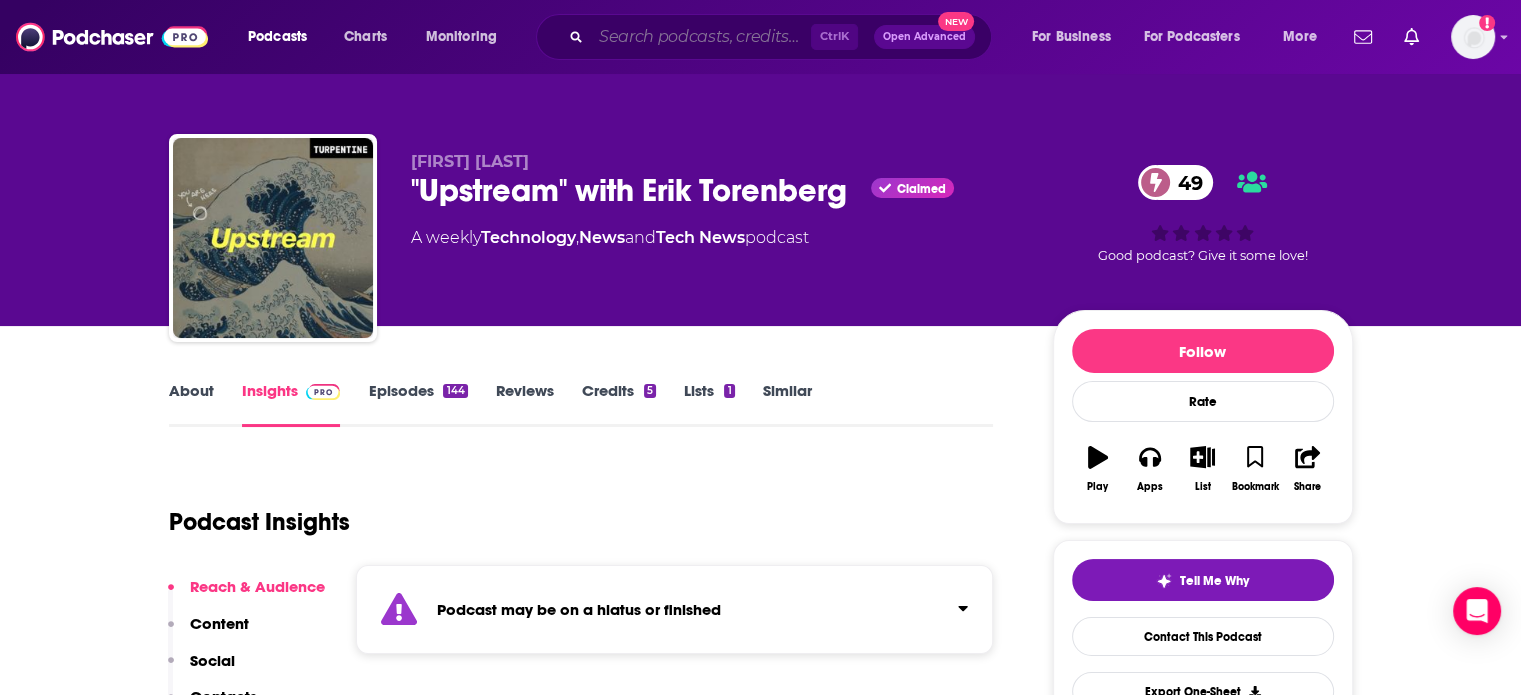 click at bounding box center [701, 37] 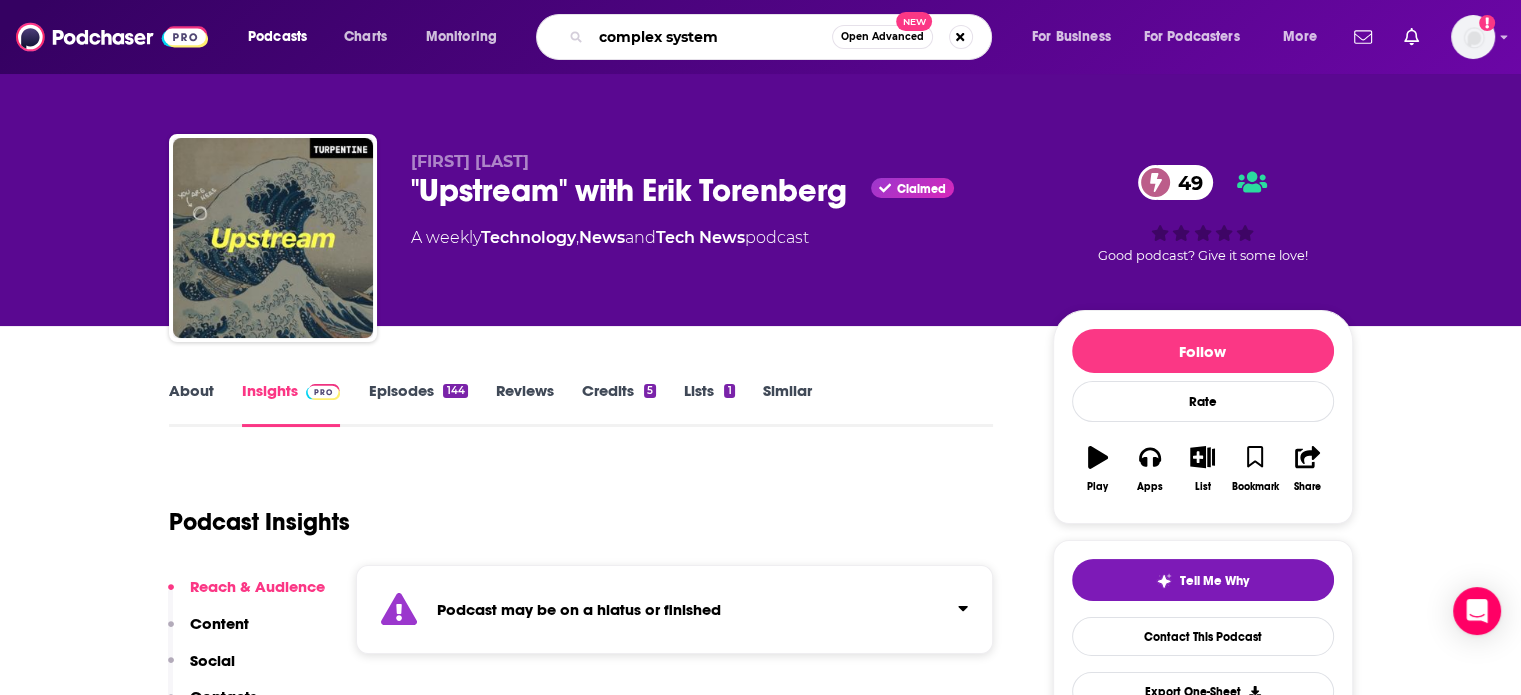 type on "complex systems" 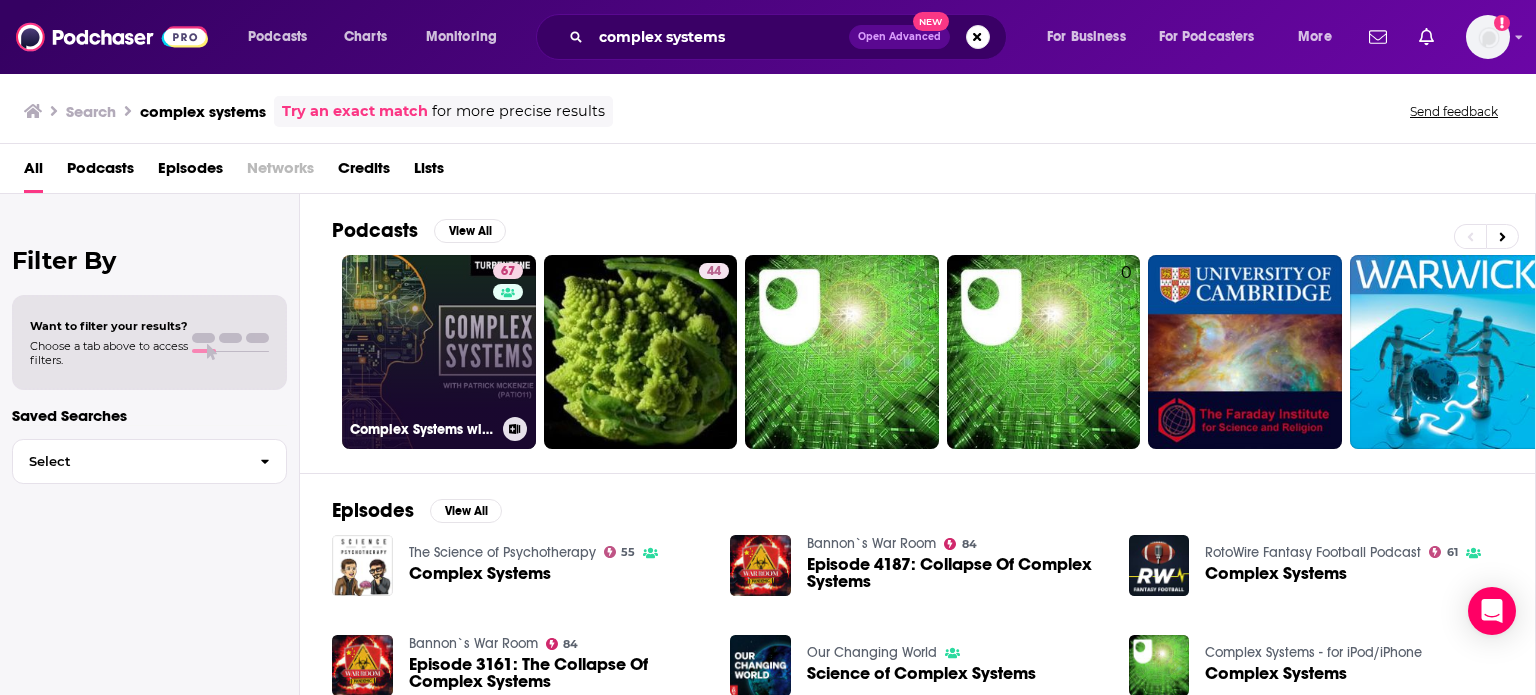 click on "67 Complex Systems with Patrick McKenzie (patio11)" at bounding box center (439, 352) 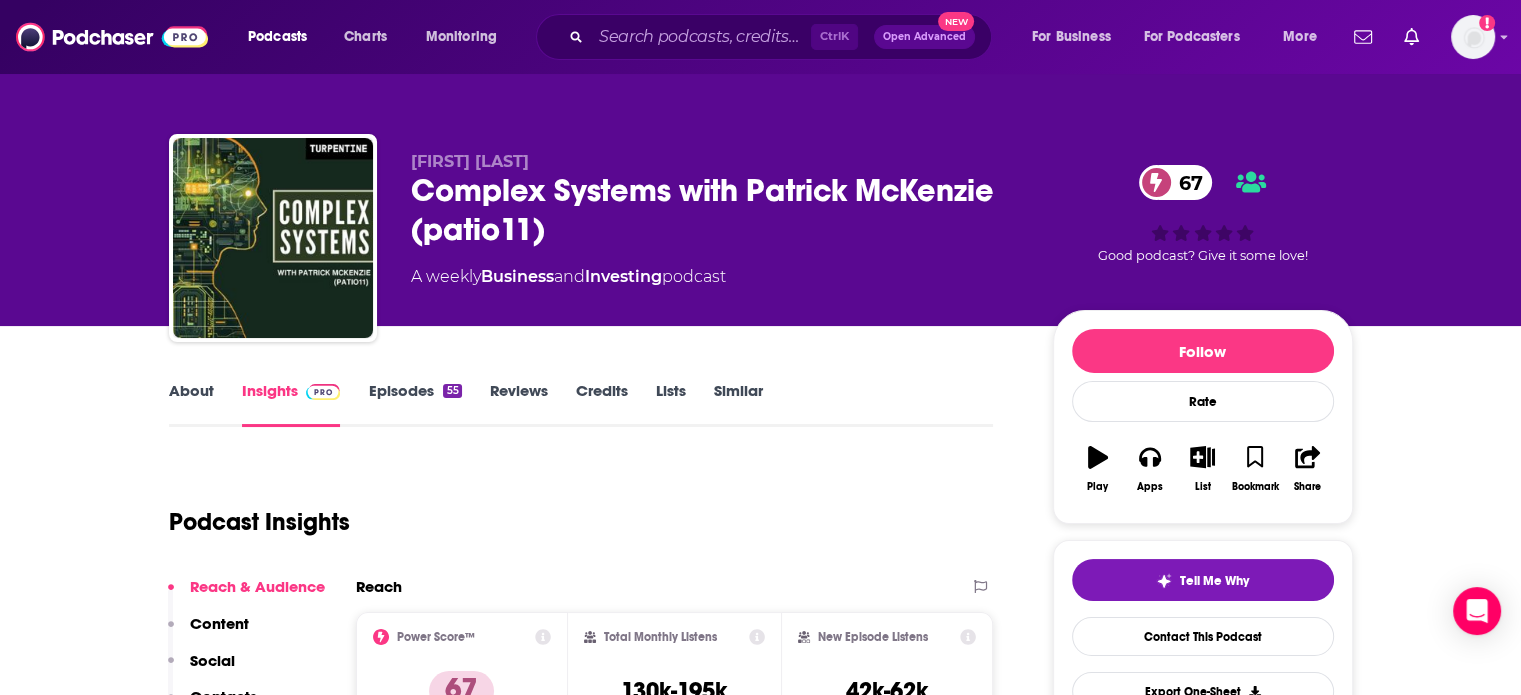 click on "Ctrl  K Open Advanced New" at bounding box center (764, 37) 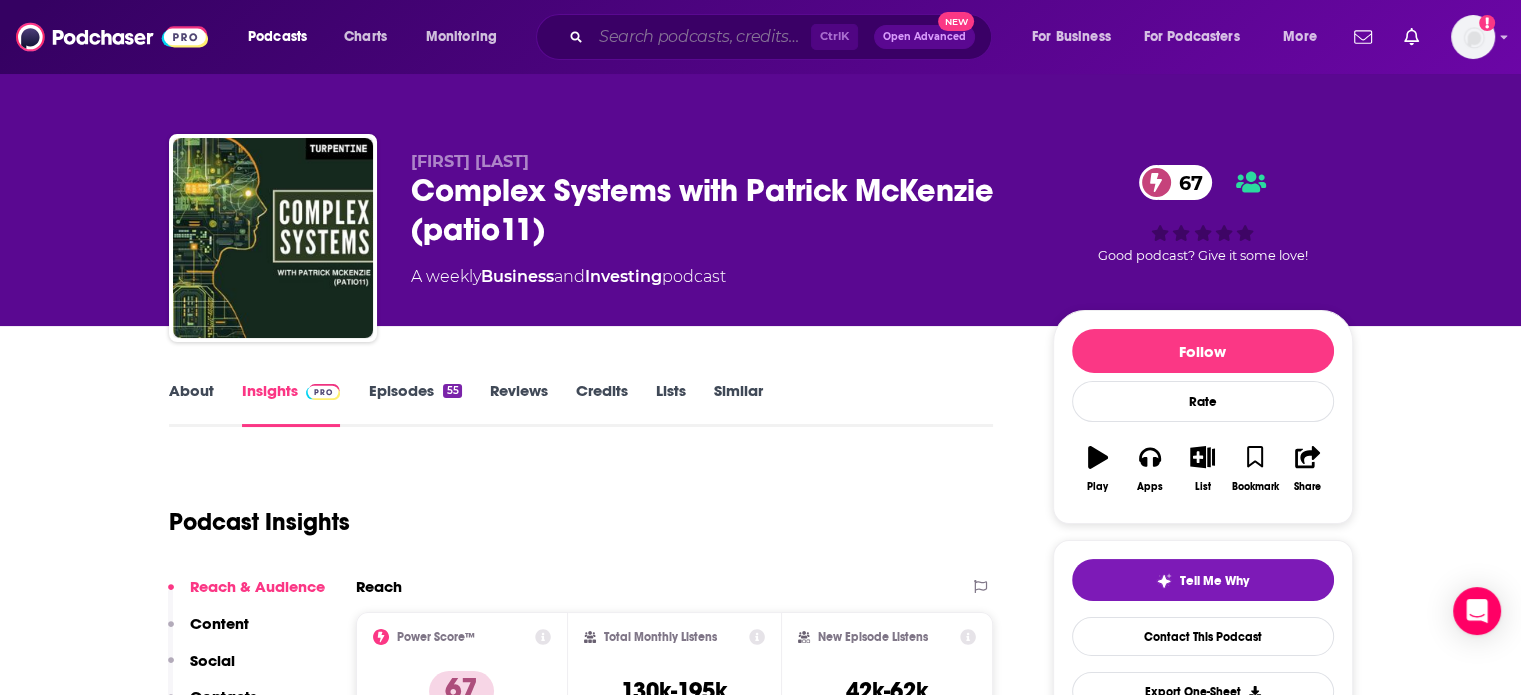 click at bounding box center (701, 37) 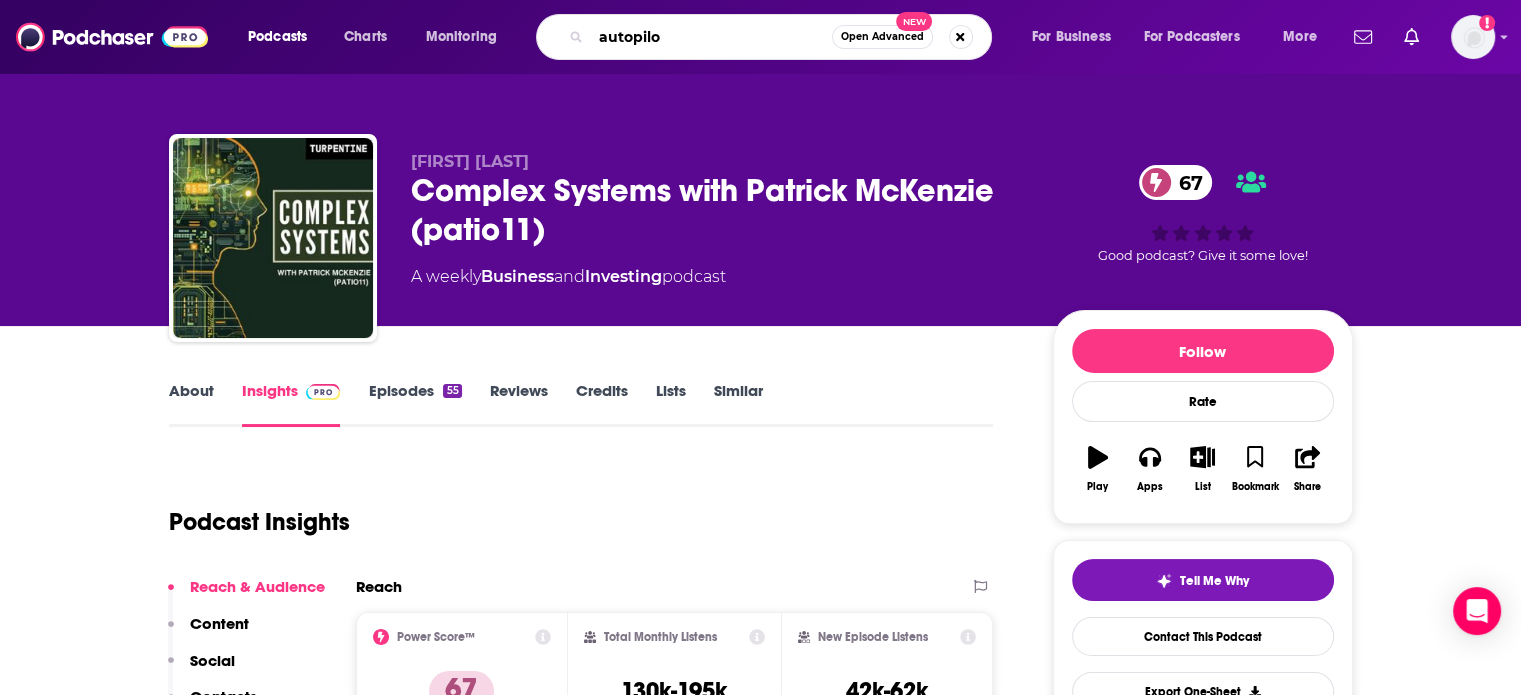 type on "autopilot" 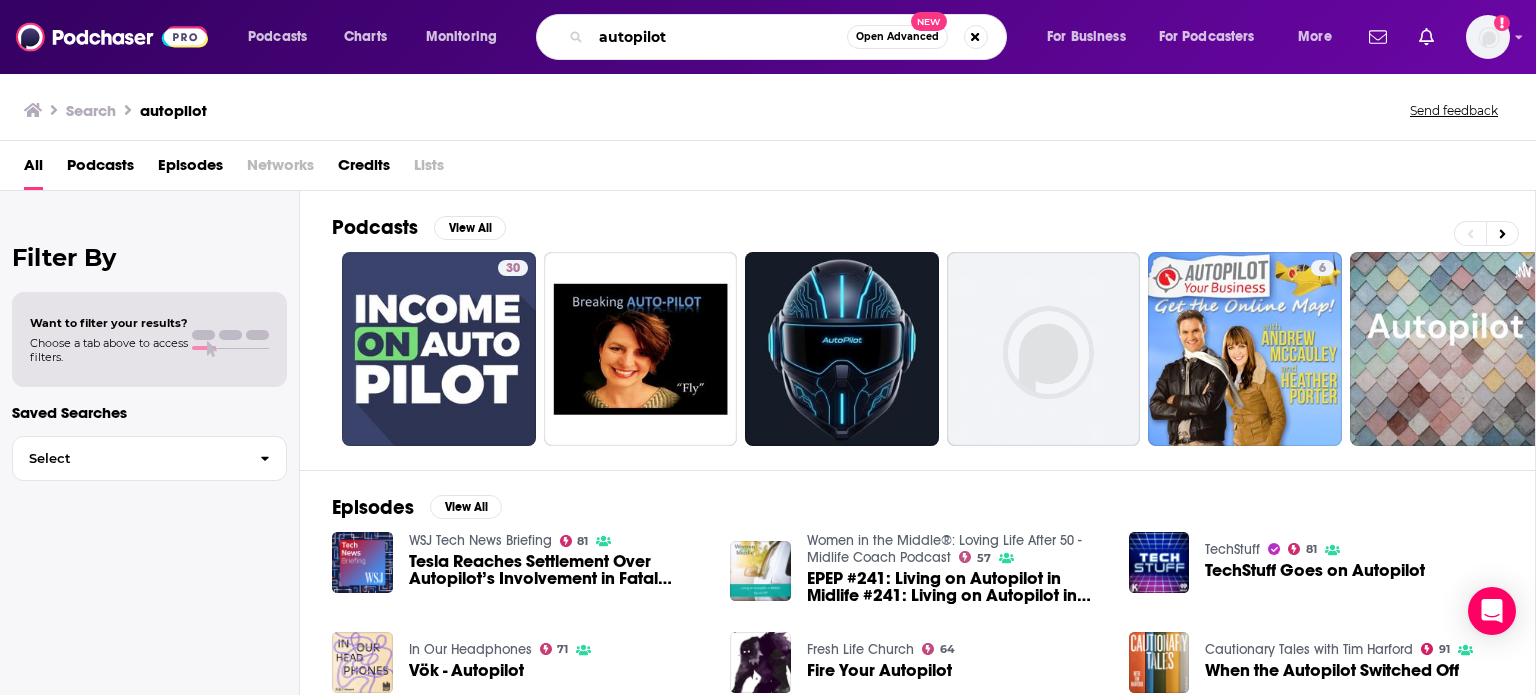 click on "autopilot" at bounding box center [719, 37] 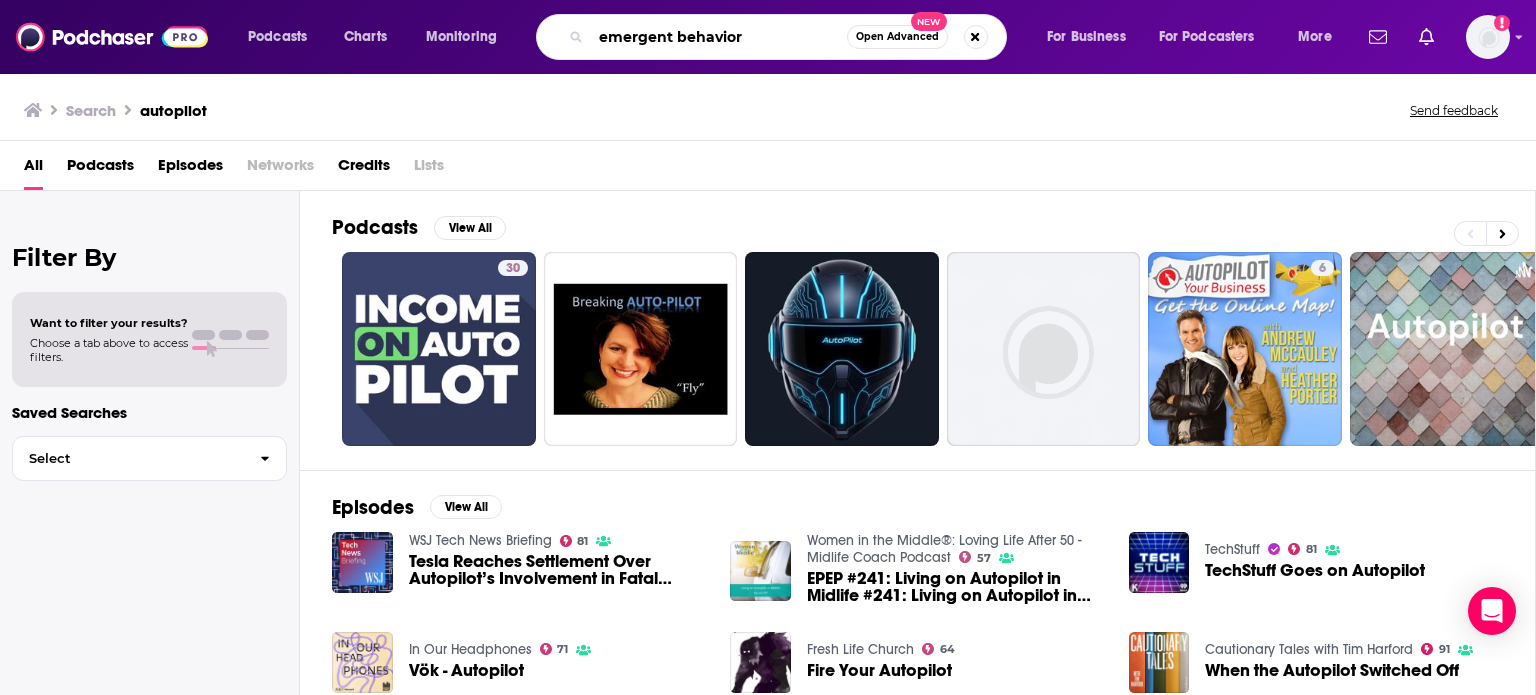 type on "emergent behavior" 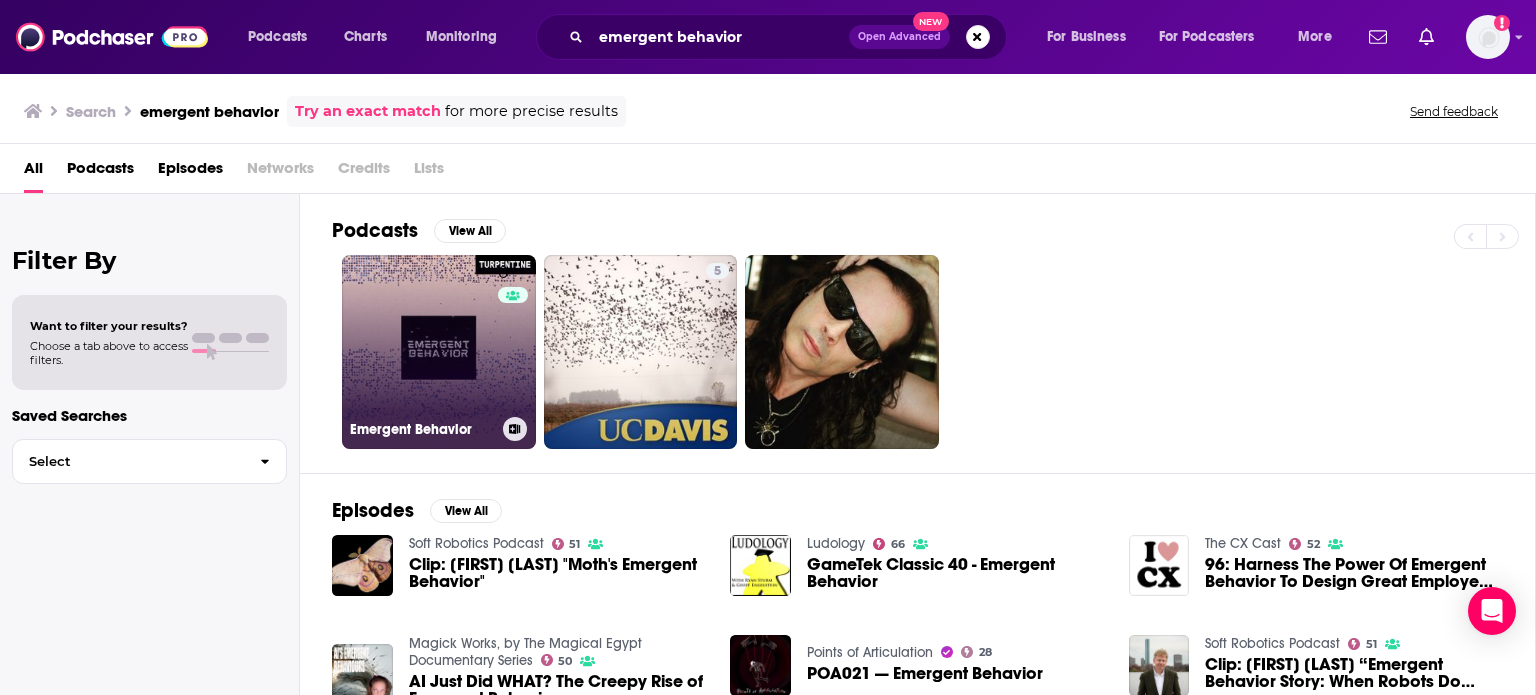 click on "0 Emergent Behavior" at bounding box center (439, 352) 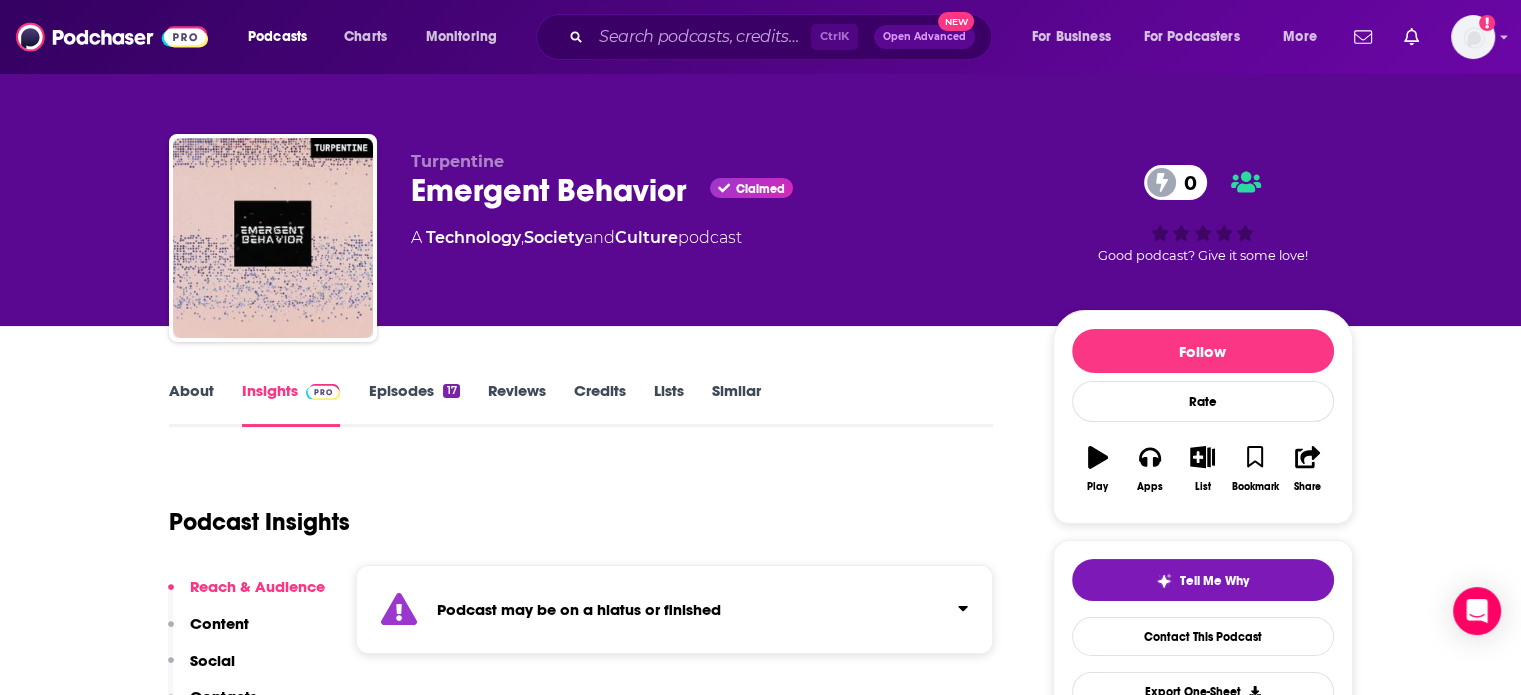 click on "Podcasts Charts Monitoring Ctrl  K Open Advanced New For Business For Podcasters More Add a profile image" at bounding box center [760, 37] 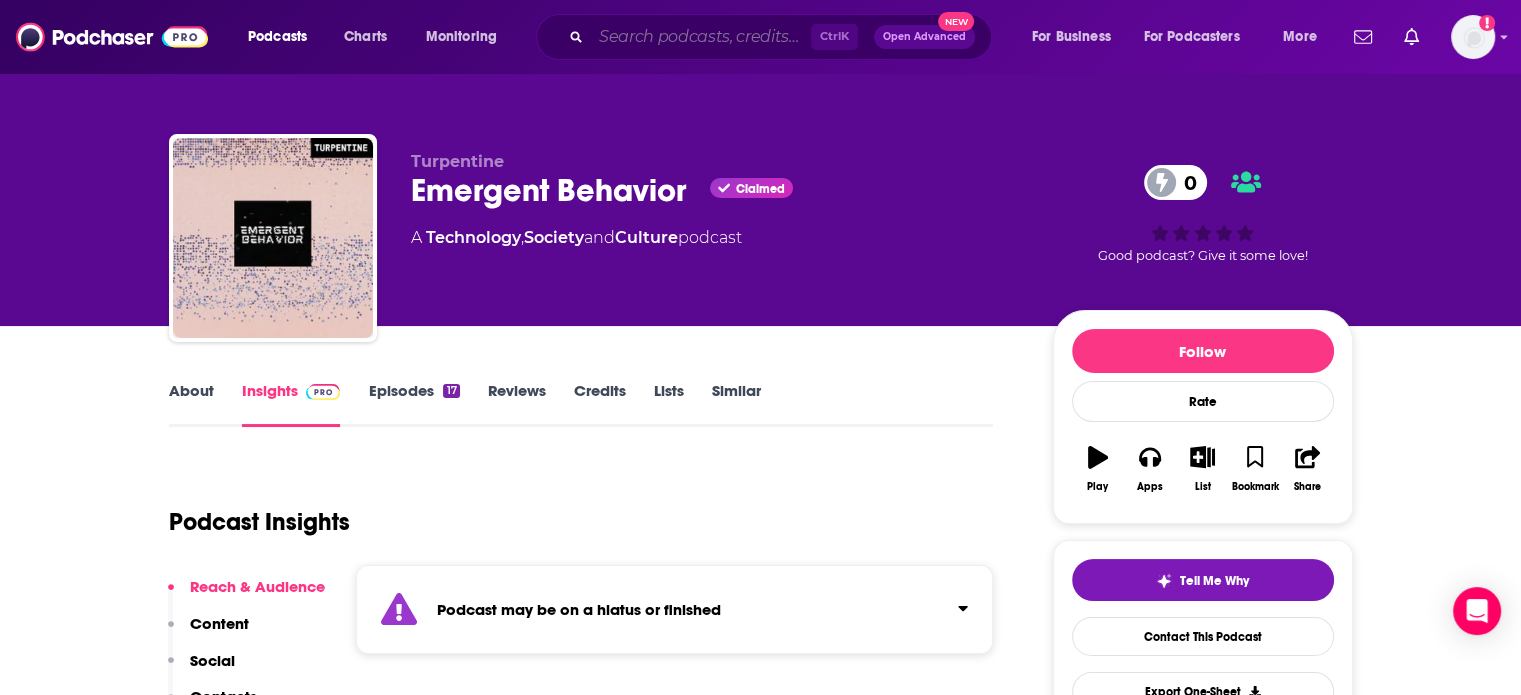click at bounding box center [701, 37] 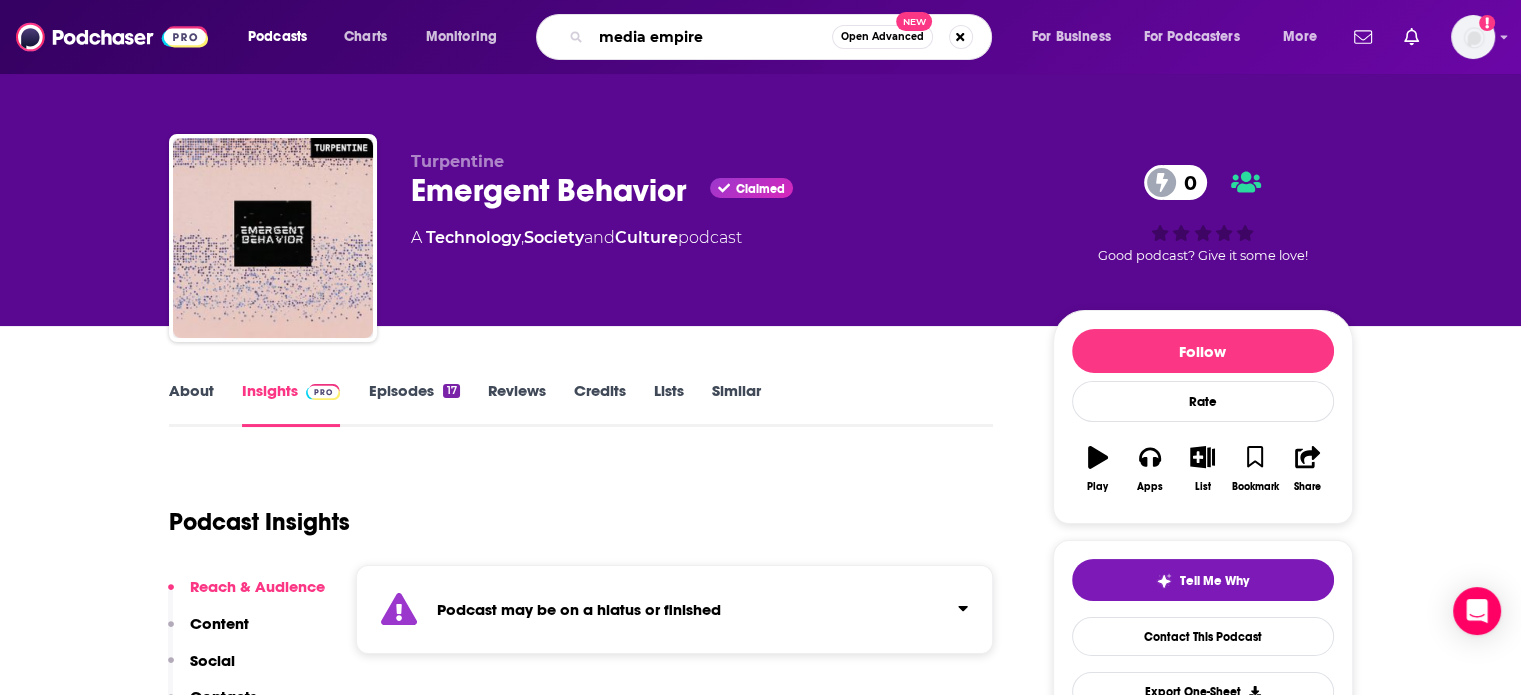 type on "media empires" 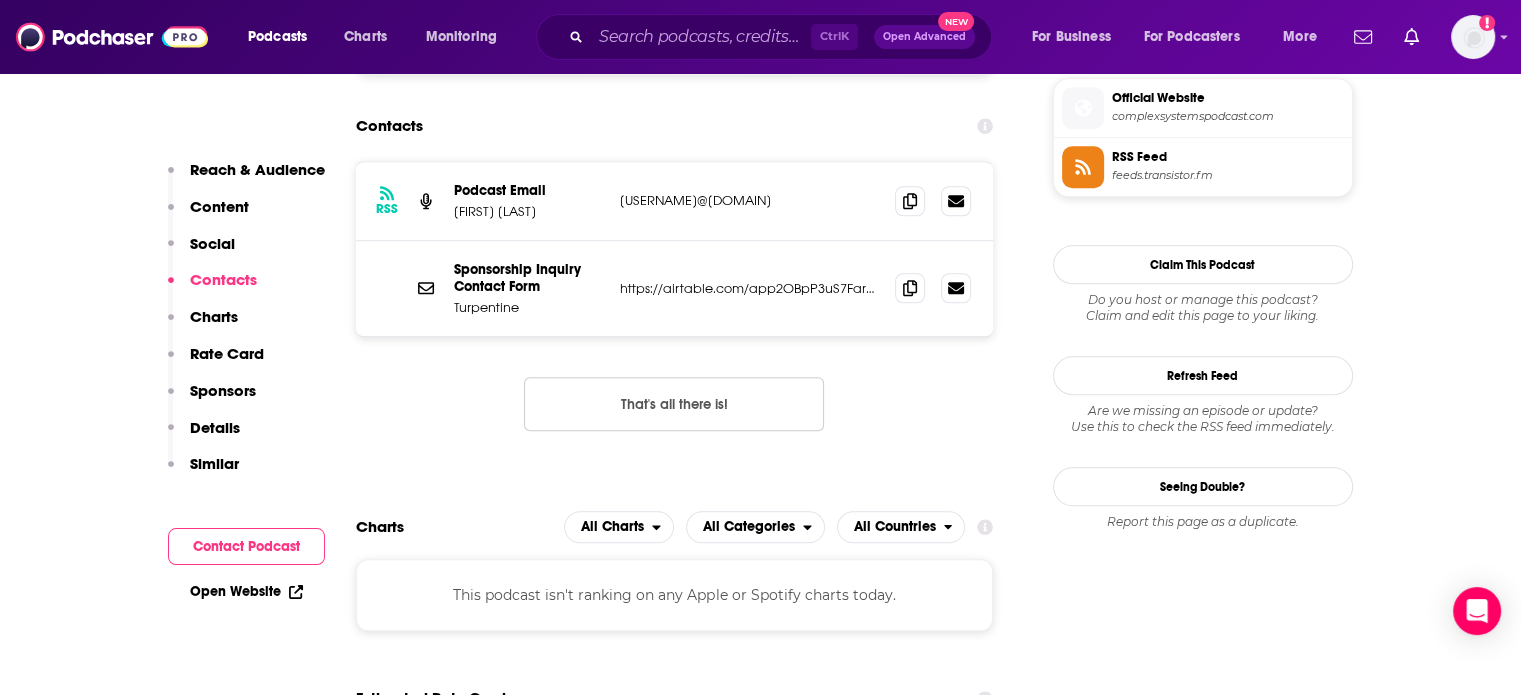 scroll, scrollTop: 1824, scrollLeft: 0, axis: vertical 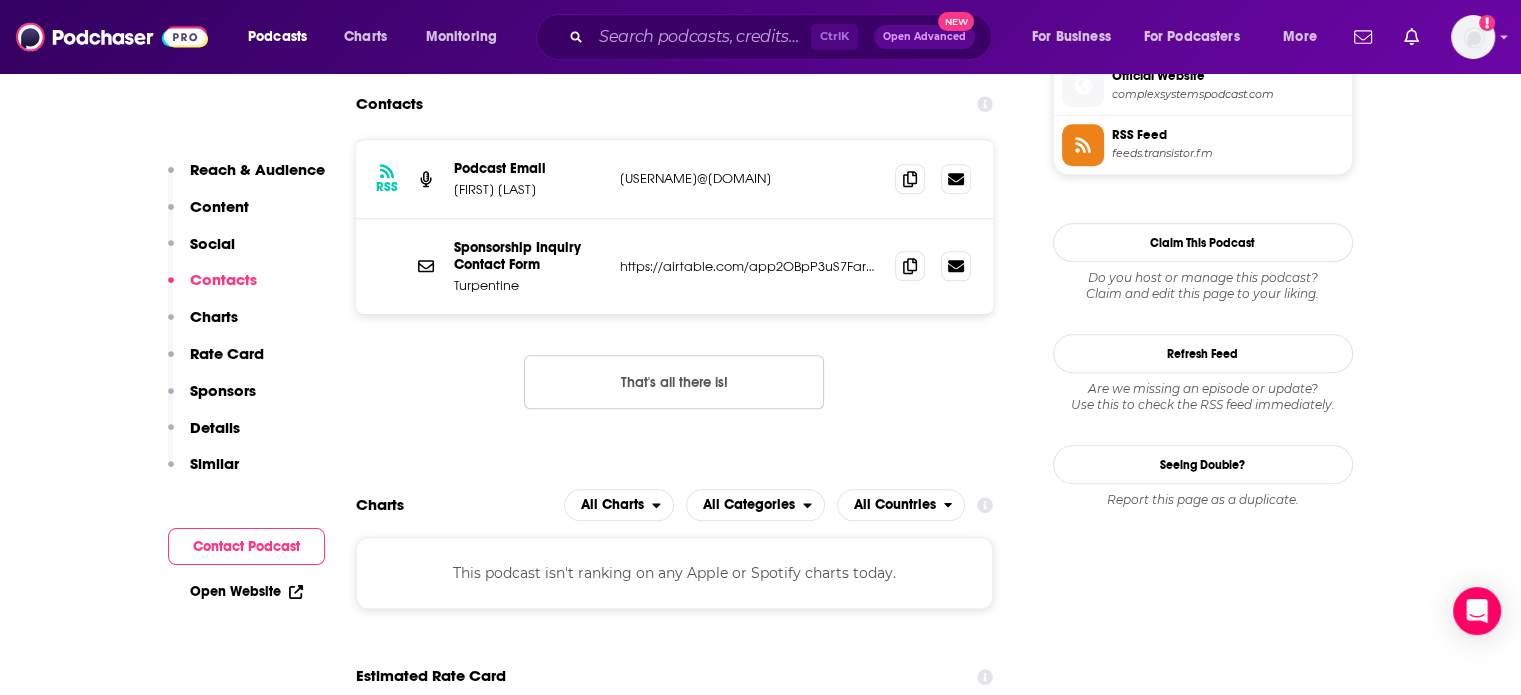 click on "RSS   Podcast Email Patrick McKenzie patrick@kalzumeus.com patrick@kalzumeus.com" at bounding box center [675, 179] 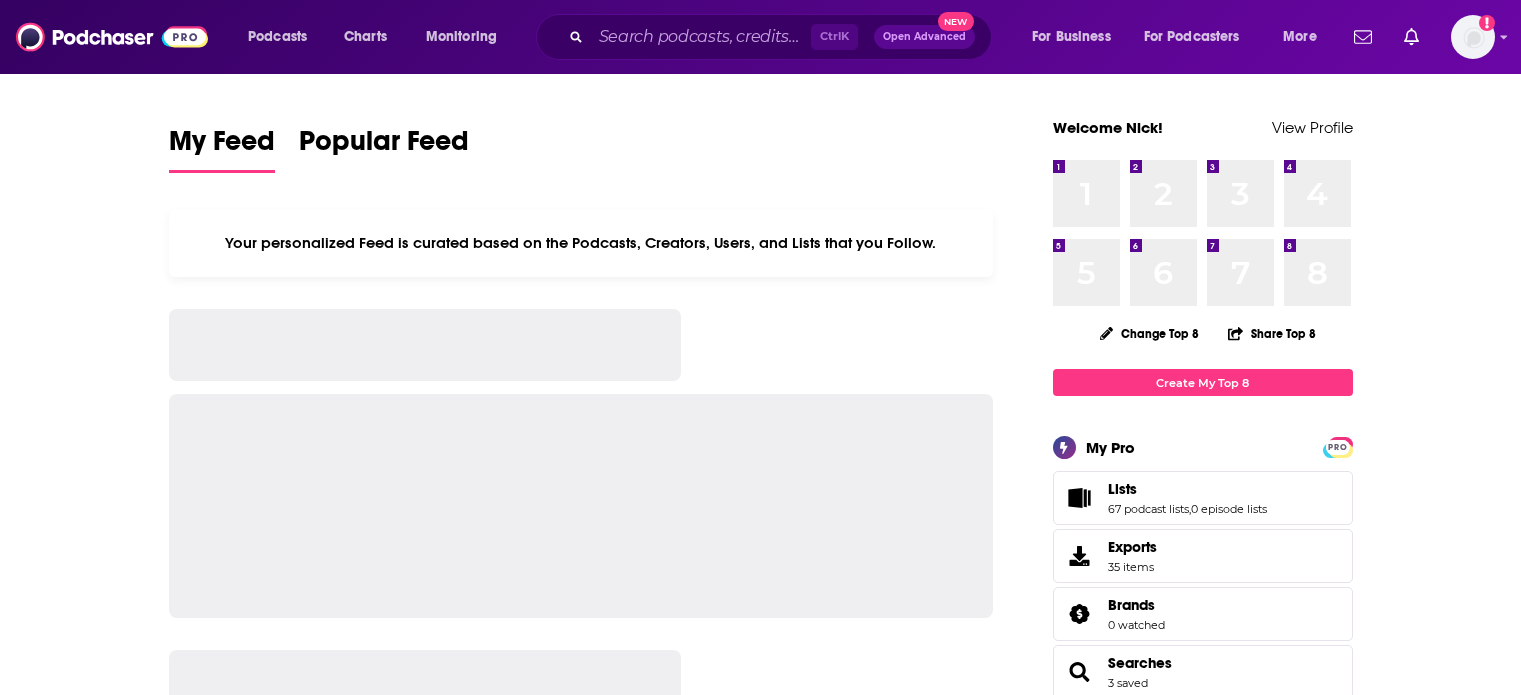 scroll, scrollTop: 0, scrollLeft: 0, axis: both 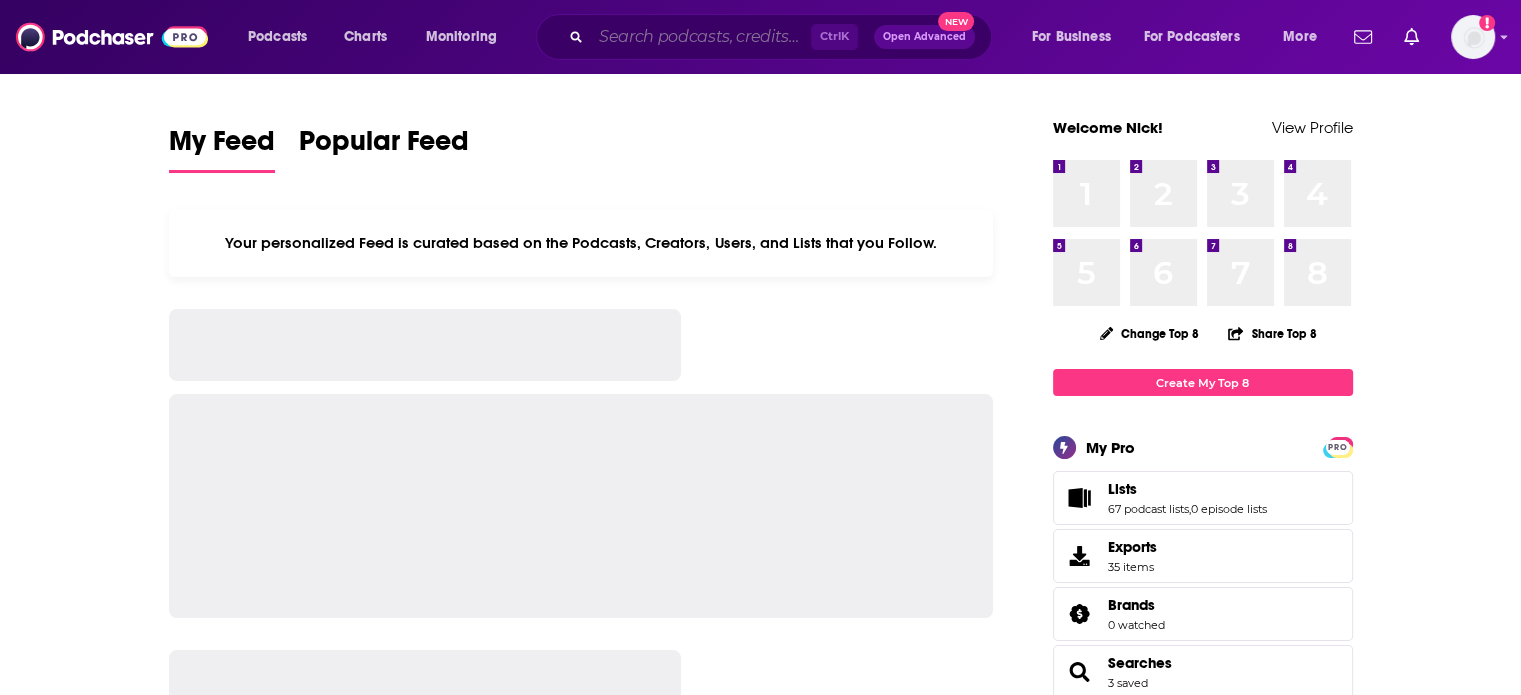 click at bounding box center (701, 37) 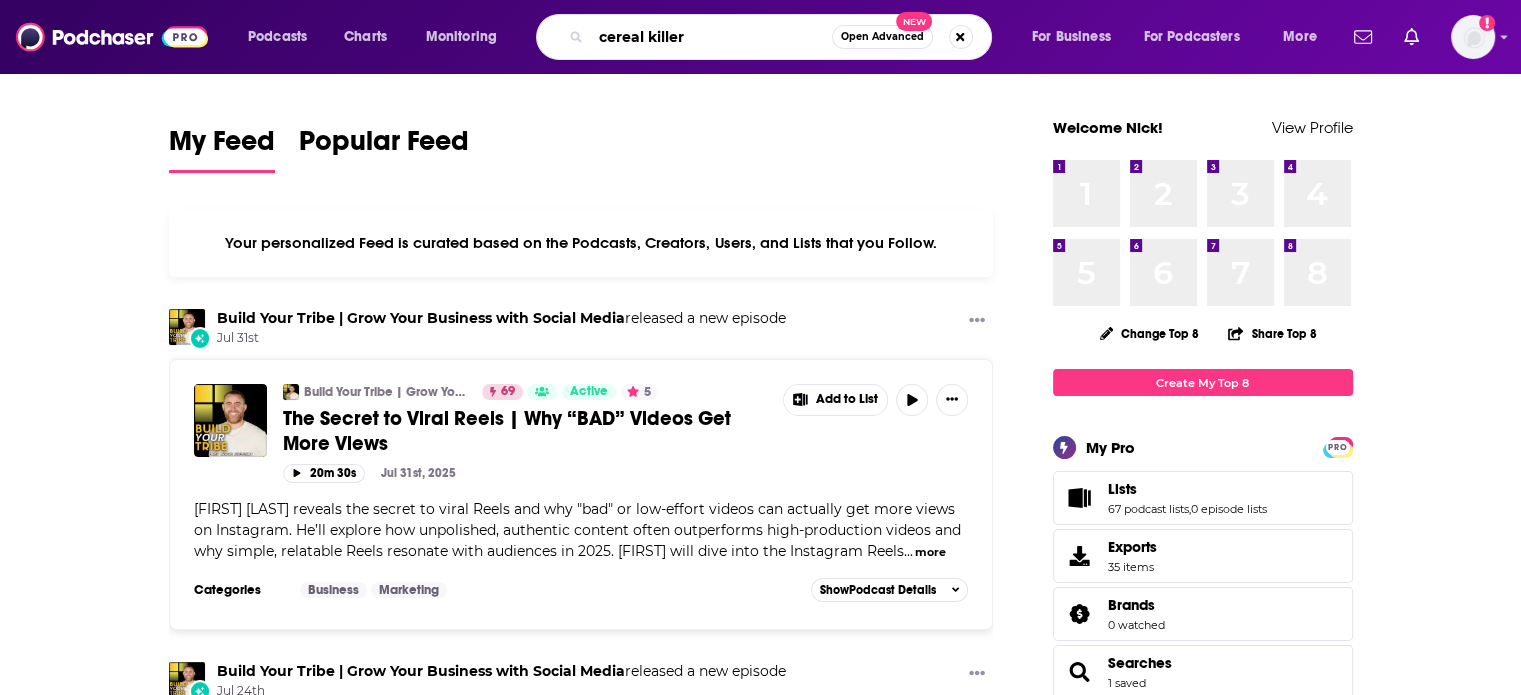 type on "cereal killer" 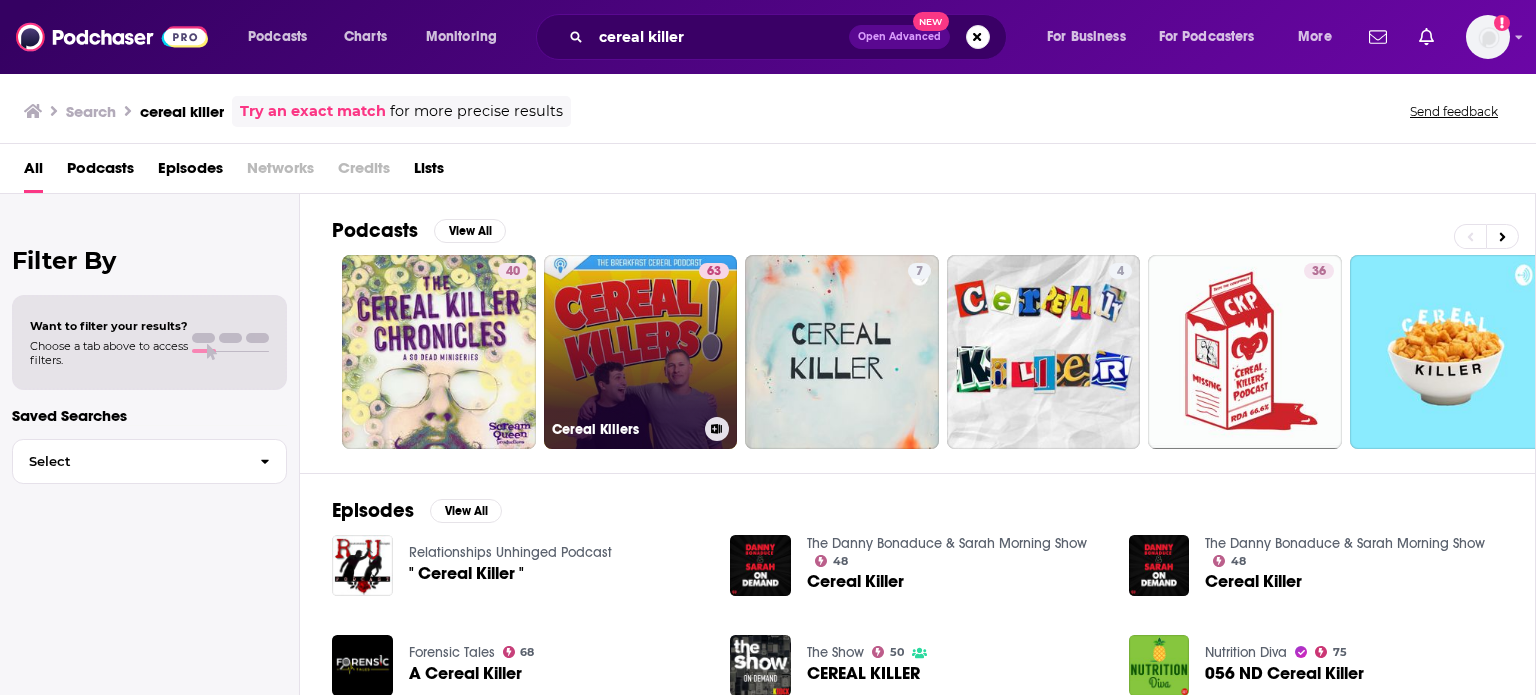 click on "63 Cereal Killers" at bounding box center [641, 352] 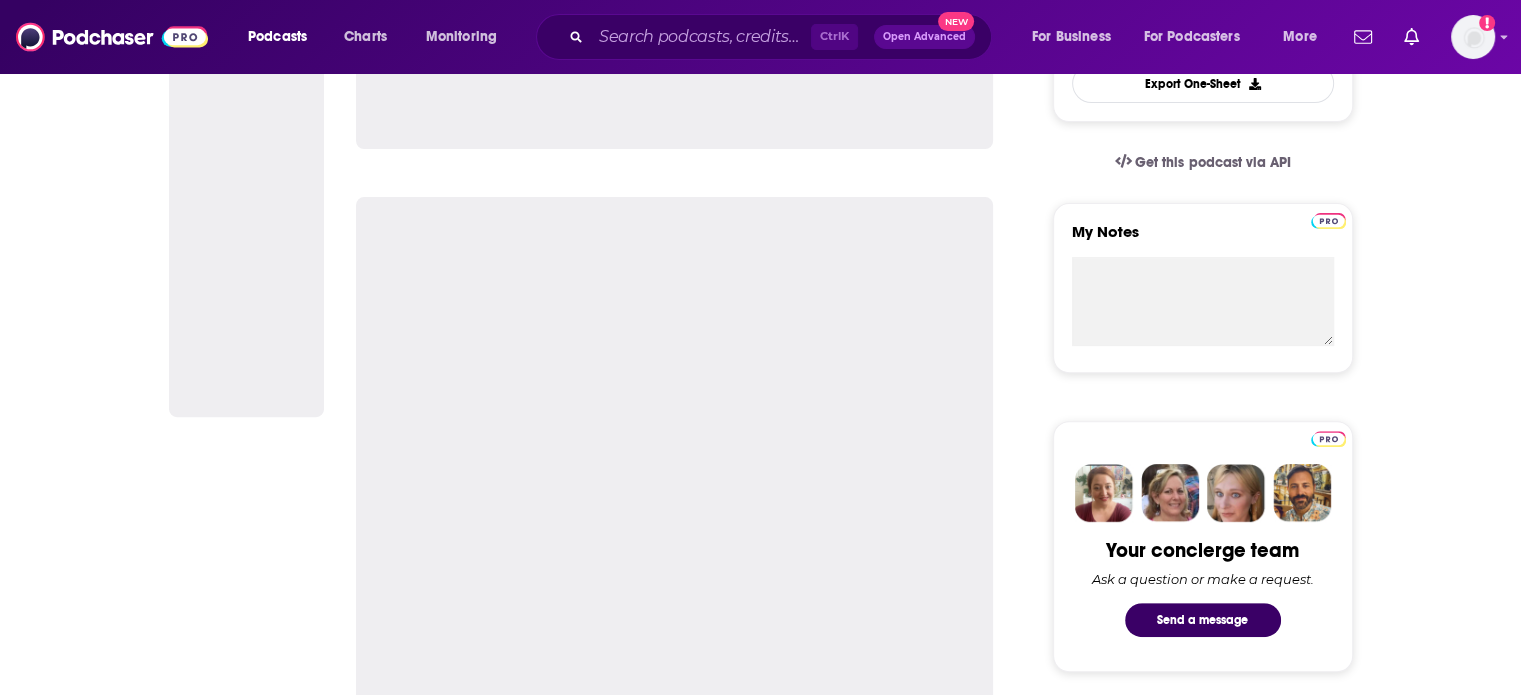 scroll, scrollTop: 1216, scrollLeft: 0, axis: vertical 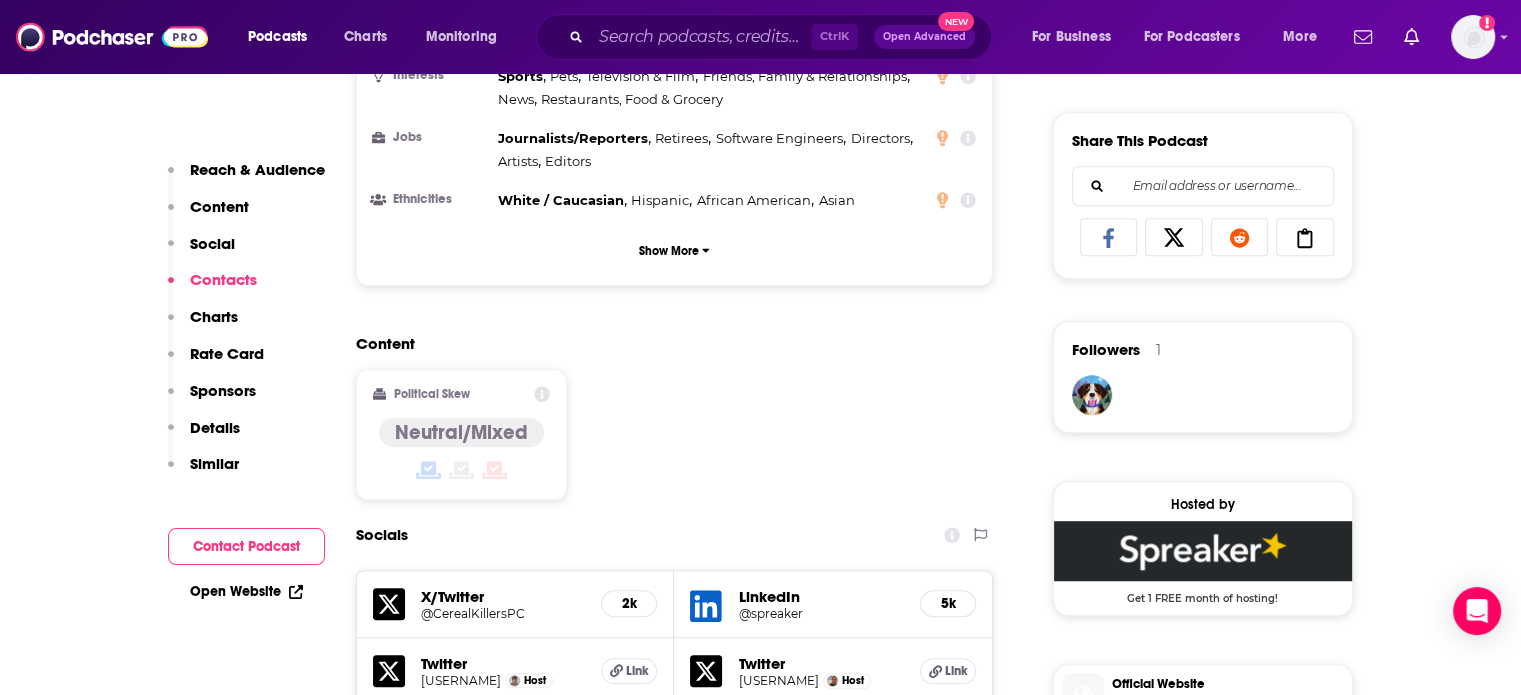click on "About Insights Episodes 555 Reviews Credits 2 Lists Similar Podcast Insights Reach & Audience Content Social Contacts Charts Rate Card Sponsors Details Similar Contact Podcast Open Website  Reach Power Score™ 63 Total Monthly Listens 195k-290k New Episode Listens 52k-77k Export One-Sheet Audience Demographics Gender Male Age 33 yo Income $ $ $ $ $ Parental Status Mixed Countries 1 United States 2 United Kingdom 3 Canada 4 Australia Top Cities Baile Átha Cliath , New York, NY , Dublin , London , Los Angeles, CA , São Paulo, Brazil Interests Sports , Pets , Television & Film , Friends, Family & Relationships , News , Restaurants, Food & Grocery Jobs Journalists/Reporters , Retirees , Software Engineers , Directors , Artists , Editors Ethnicities White / Caucasian , Hispanic , African American , Asian Show More Content Political Skew Neutral/Mixed Socials X/Twitter @CerealKillersPC 2k LinkedIn @spreaker 5k Twitter @andrewpug Host Link Twitter @ZscottyB Host Link Contacts   RSS   Podcast Email Audioboom Cost" at bounding box center [760, 4369] 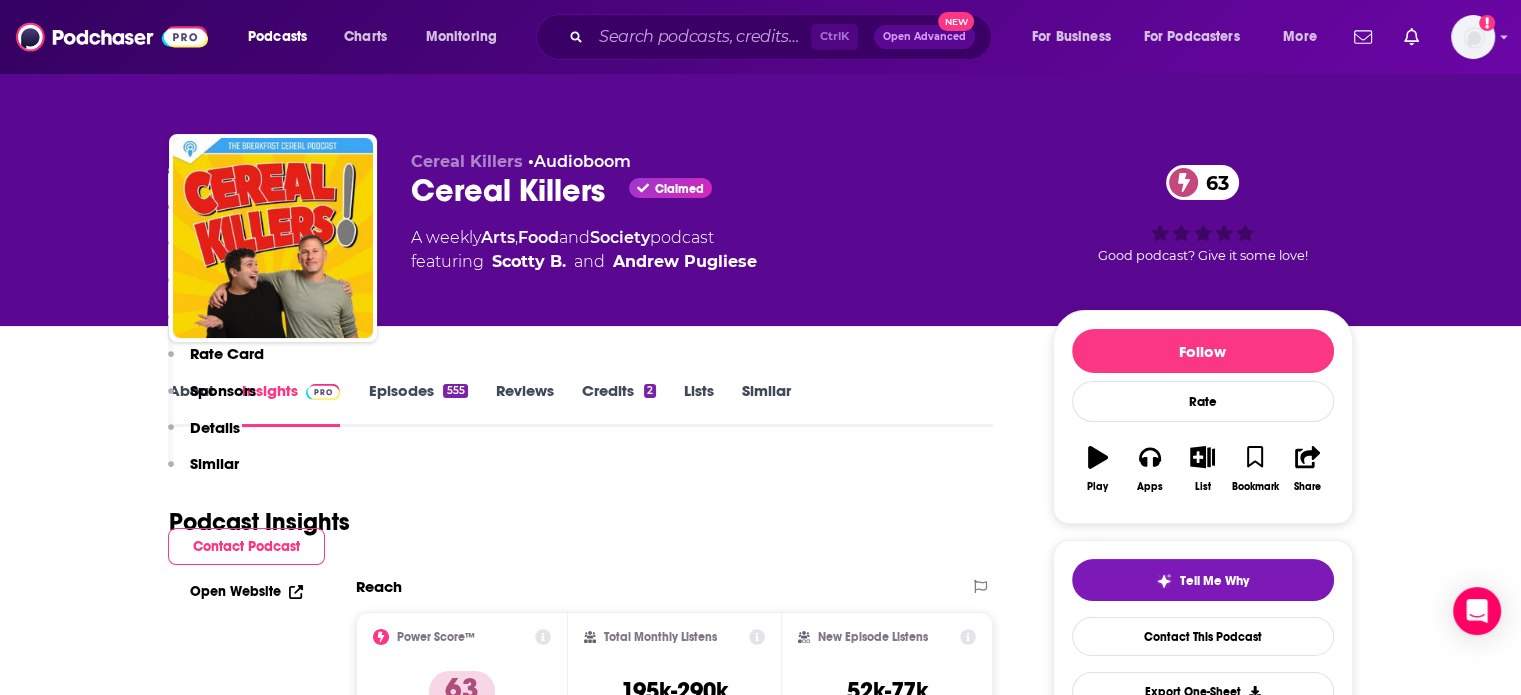 scroll, scrollTop: 0, scrollLeft: 0, axis: both 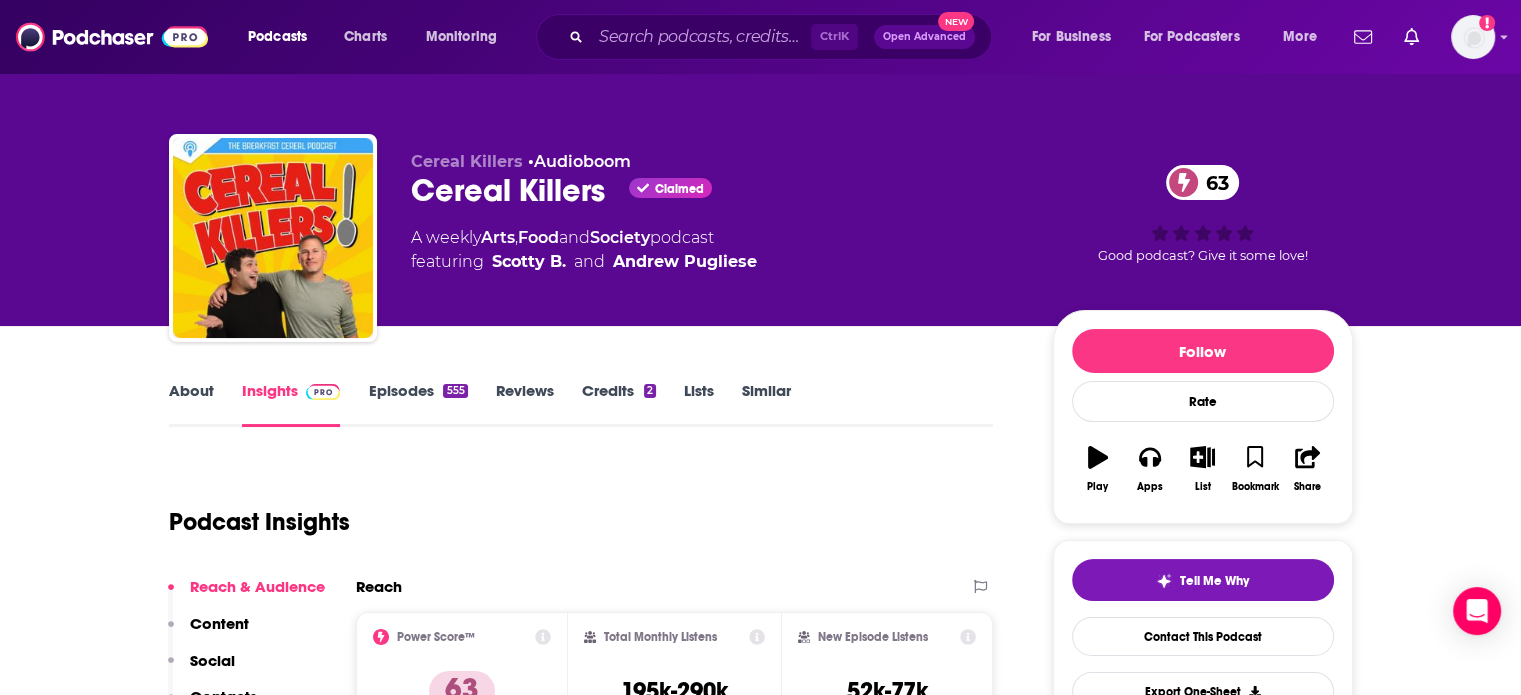 click on "About Insights Episodes 555 Reviews Credits 2 Lists Similar Podcast Insights Reach & Audience Content Social Contacts Charts Rate Card Sponsors Details Similar Contact Podcast Open Website  Reach Power Score™ 63 Total Monthly Listens 195k-290k New Episode Listens 52k-77k Export One-Sheet Audience Demographics Gender Male Age 33 yo Income $ $ $ $ $ Parental Status Mixed Countries 1 United States 2 United Kingdom 3 Canada 4 Australia Top Cities Baile Átha Cliath , New York, NY , Dublin , London , Los Angeles, CA , São Paulo, Brazil Interests Sports , Pets , Television & Film , Friends, Family & Relationships , News , Restaurants, Food & Grocery Jobs Journalists/Reporters , Retirees , Software Engineers , Directors , Artists , Editors Ethnicities White / Caucasian , Hispanic , African American , Asian Show More Content Political Skew Neutral/Mixed Socials X/Twitter @CerealKillersPC 2k LinkedIn @spreaker 5k Twitter @andrewpug Host Link Twitter @ZscottyB Host Link Contacts   RSS   Podcast Email Audioboom Cost" at bounding box center [760, 5585] 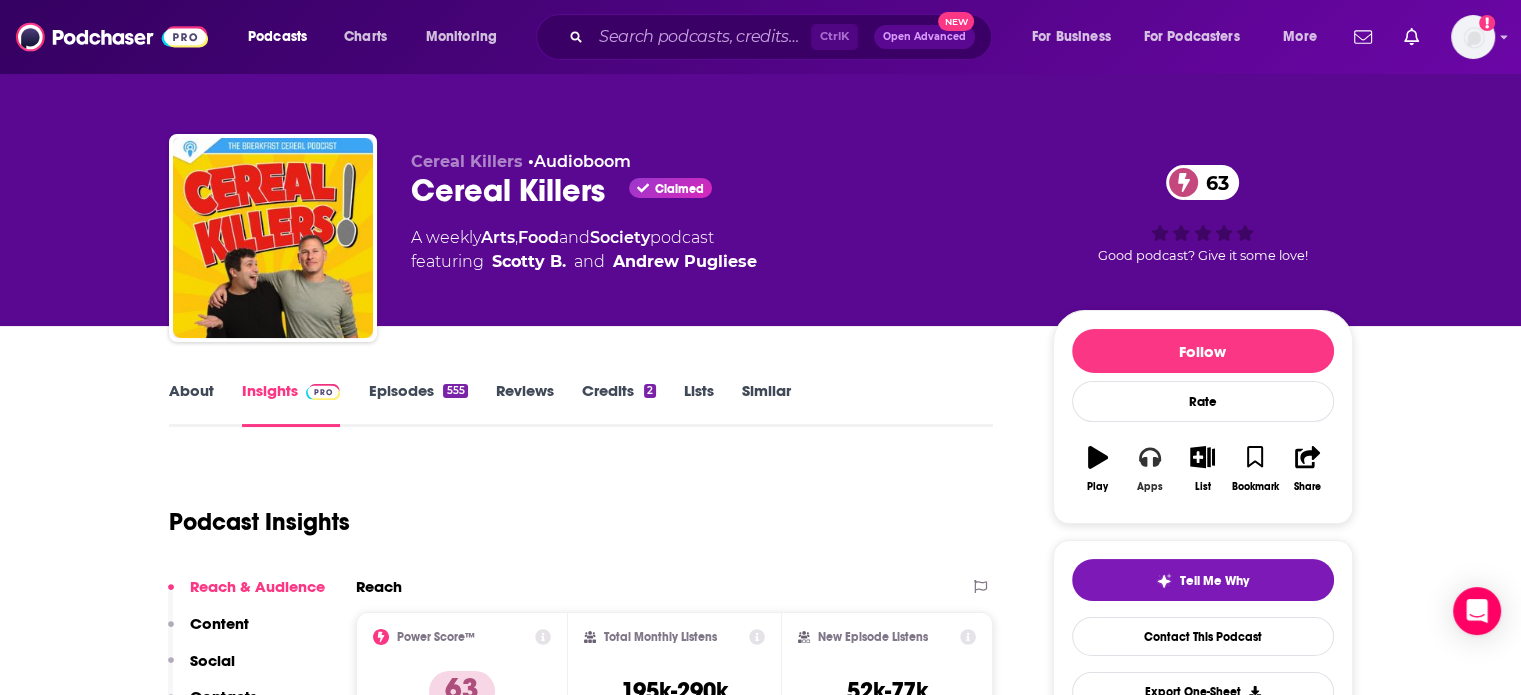 click on "Apps" at bounding box center [1150, 469] 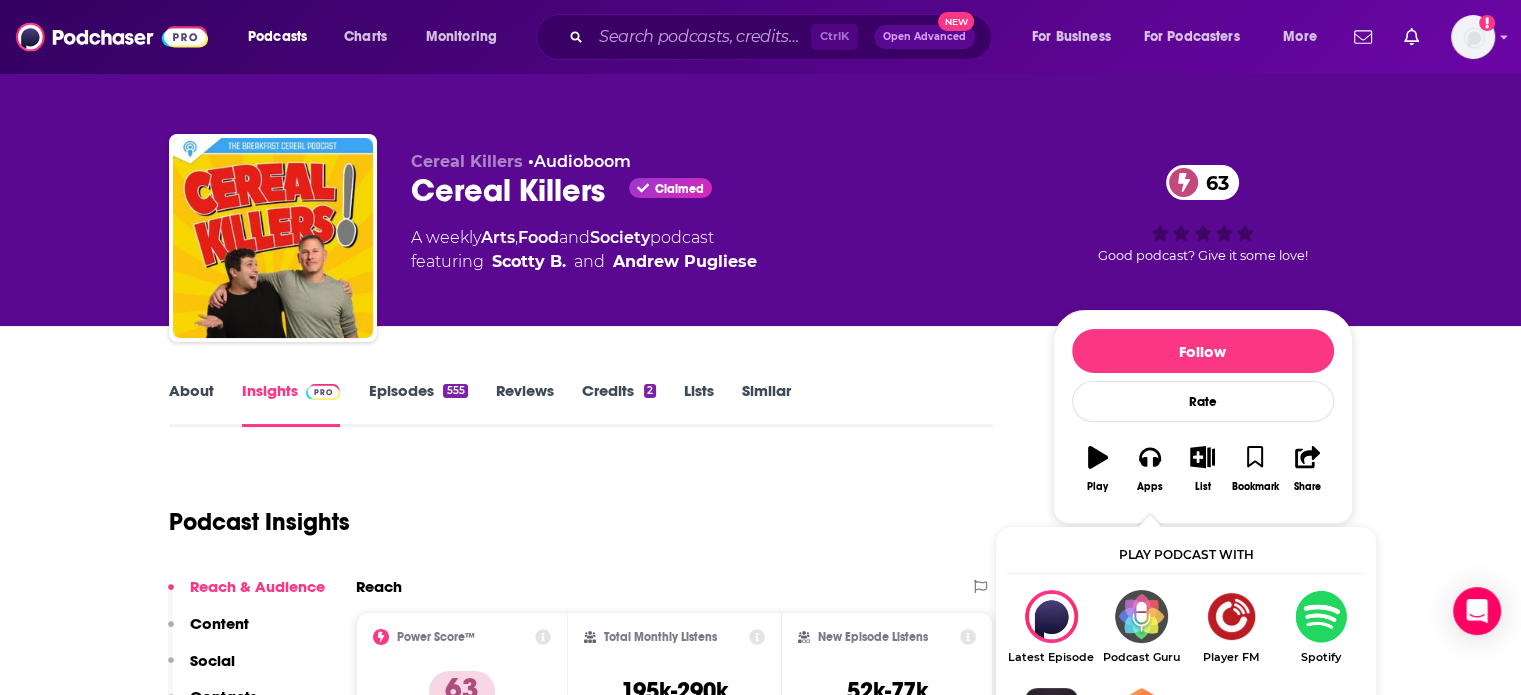click on "Play podcast with Latest Episode Podcast Guru Player FM Spotify Podbean Castbox" at bounding box center (1186, 661) 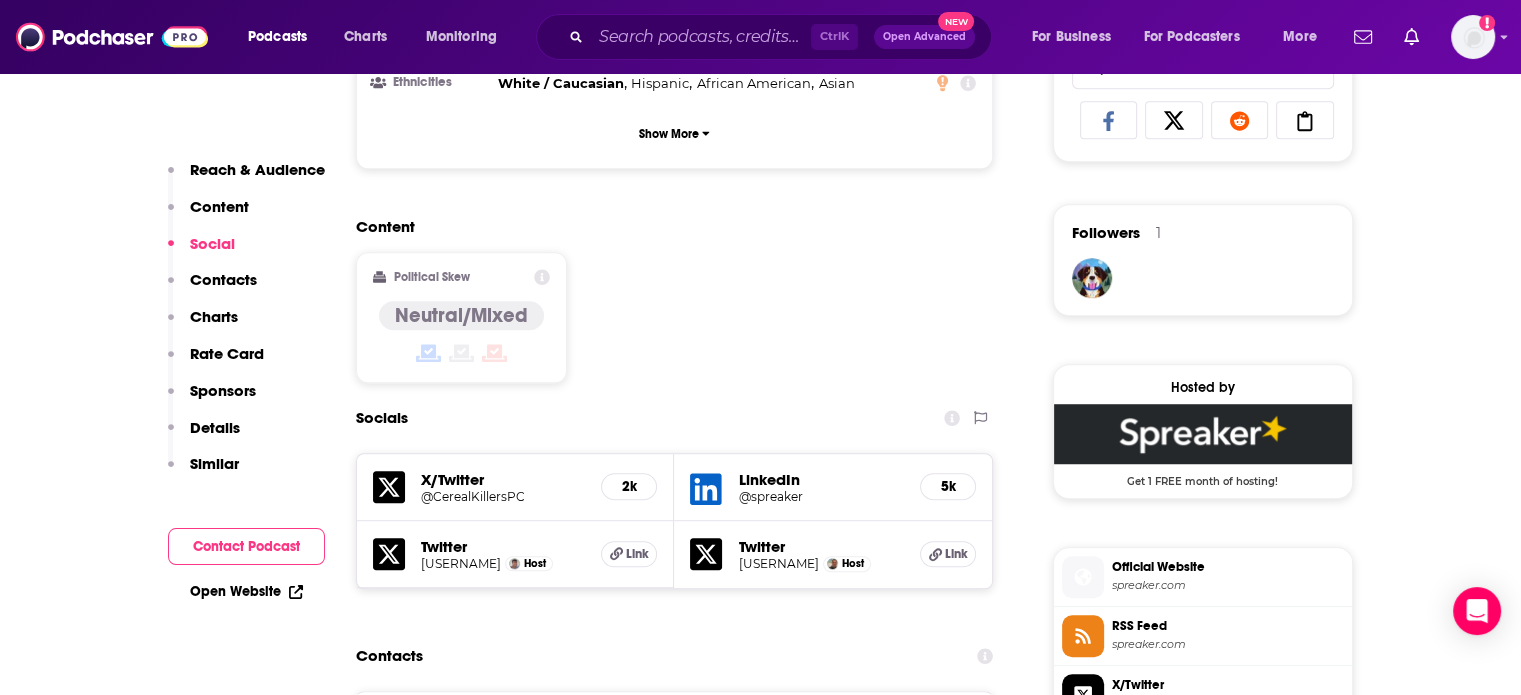 scroll, scrollTop: 1520, scrollLeft: 0, axis: vertical 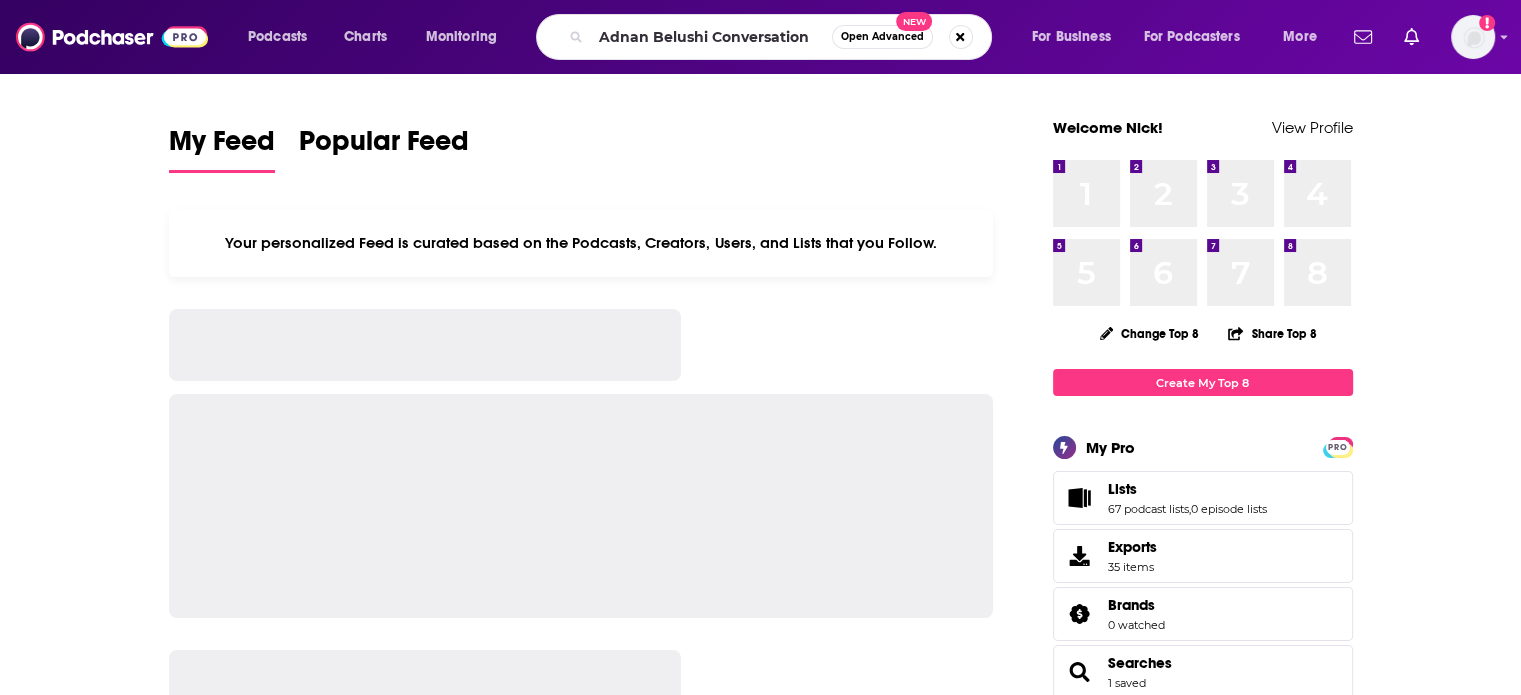 type on "Adnan Belushi Conversation" 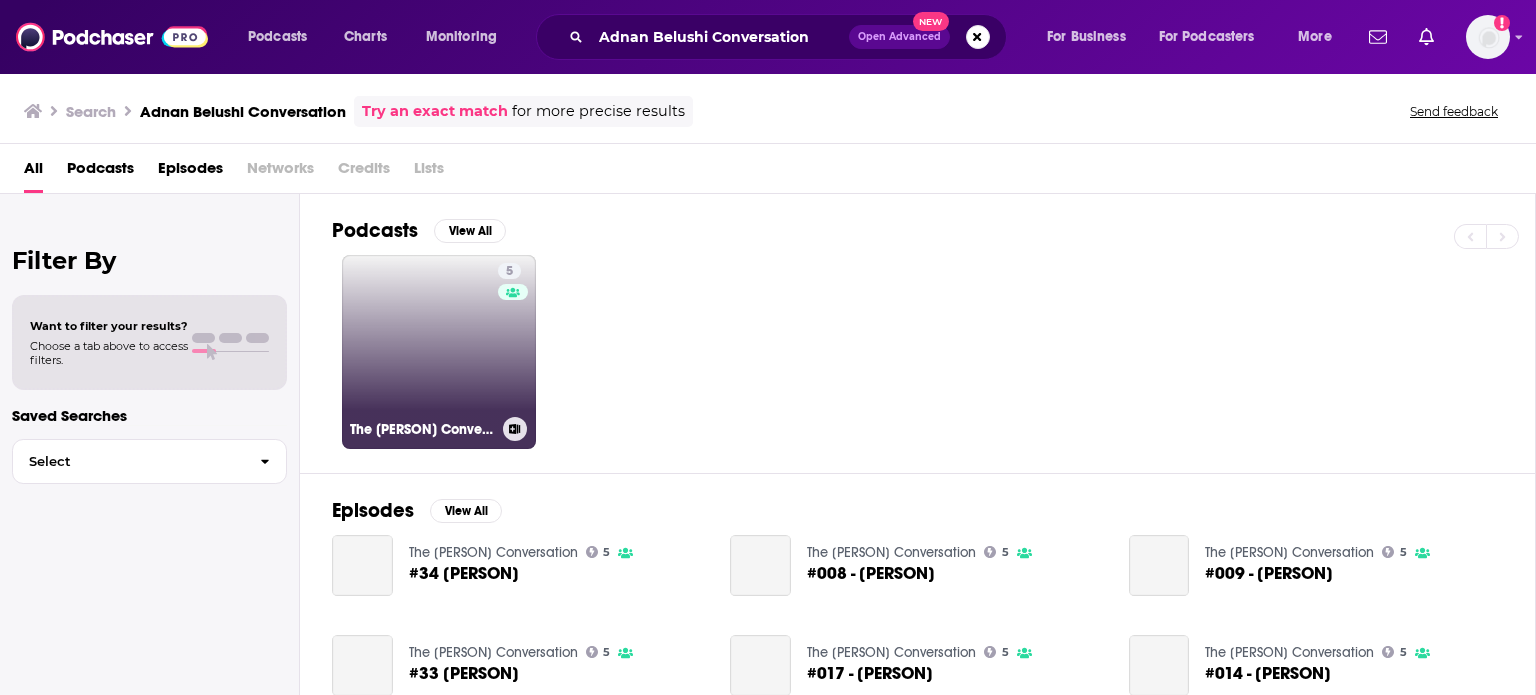 click on "5 The [PERSON] Conversation" at bounding box center [439, 352] 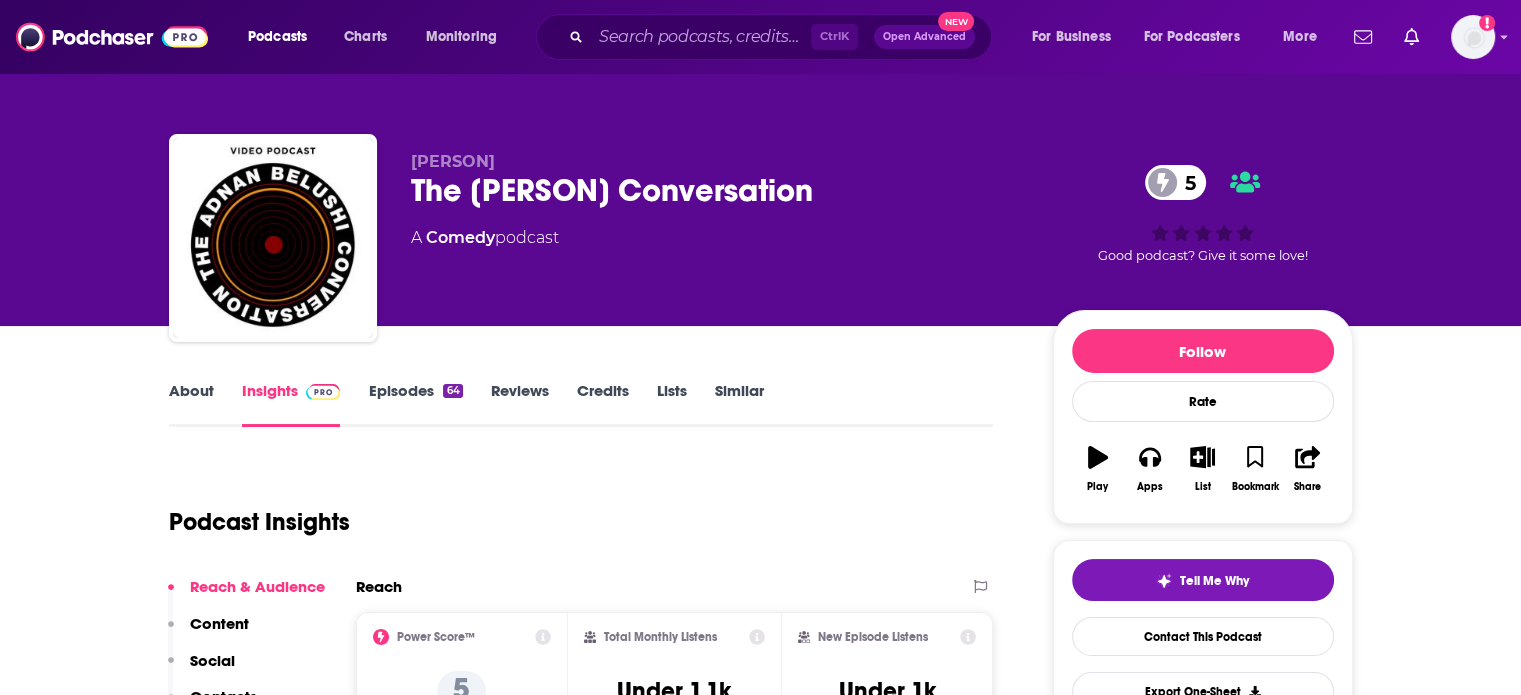 click on "Episodes 64" at bounding box center [415, 404] 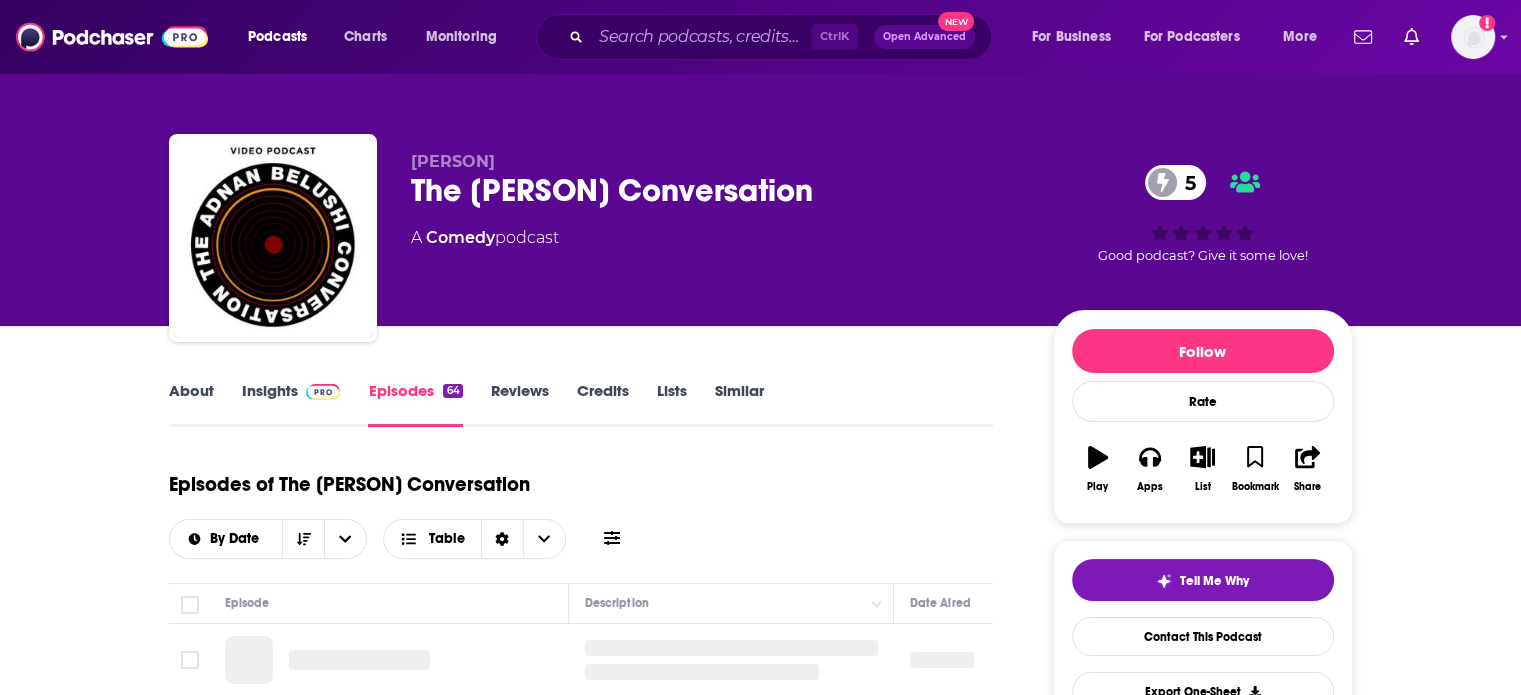 click at bounding box center (319, 390) 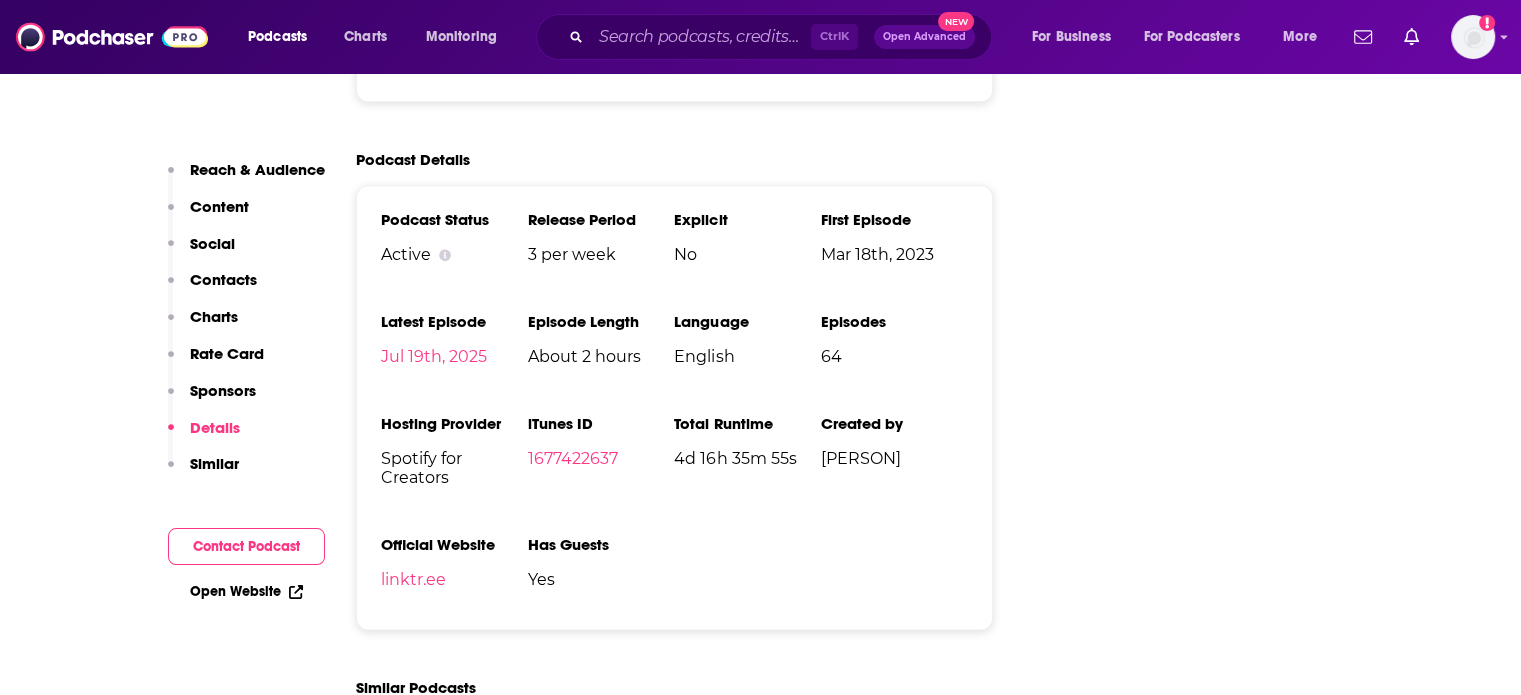 scroll, scrollTop: 2432, scrollLeft: 0, axis: vertical 